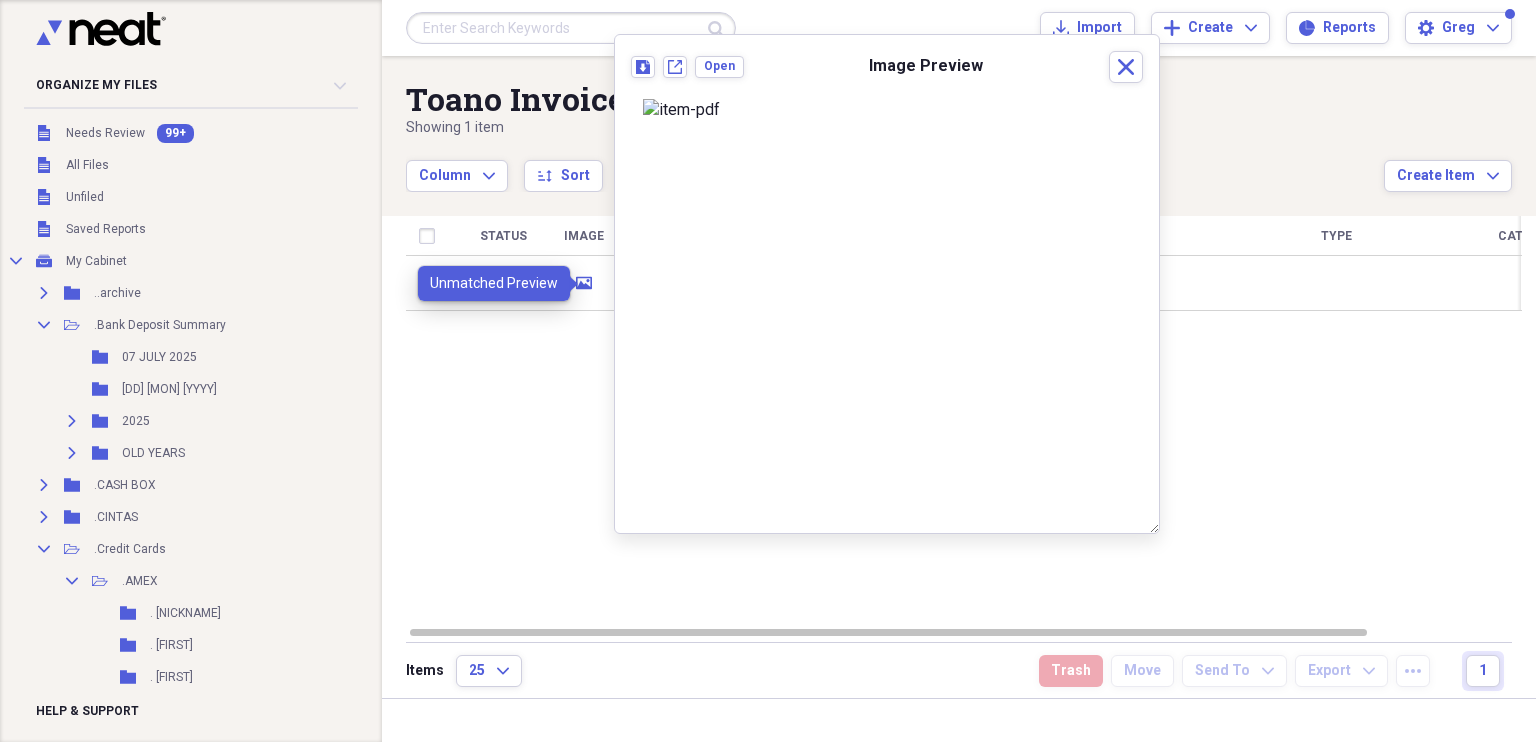scroll, scrollTop: 0, scrollLeft: 0, axis: both 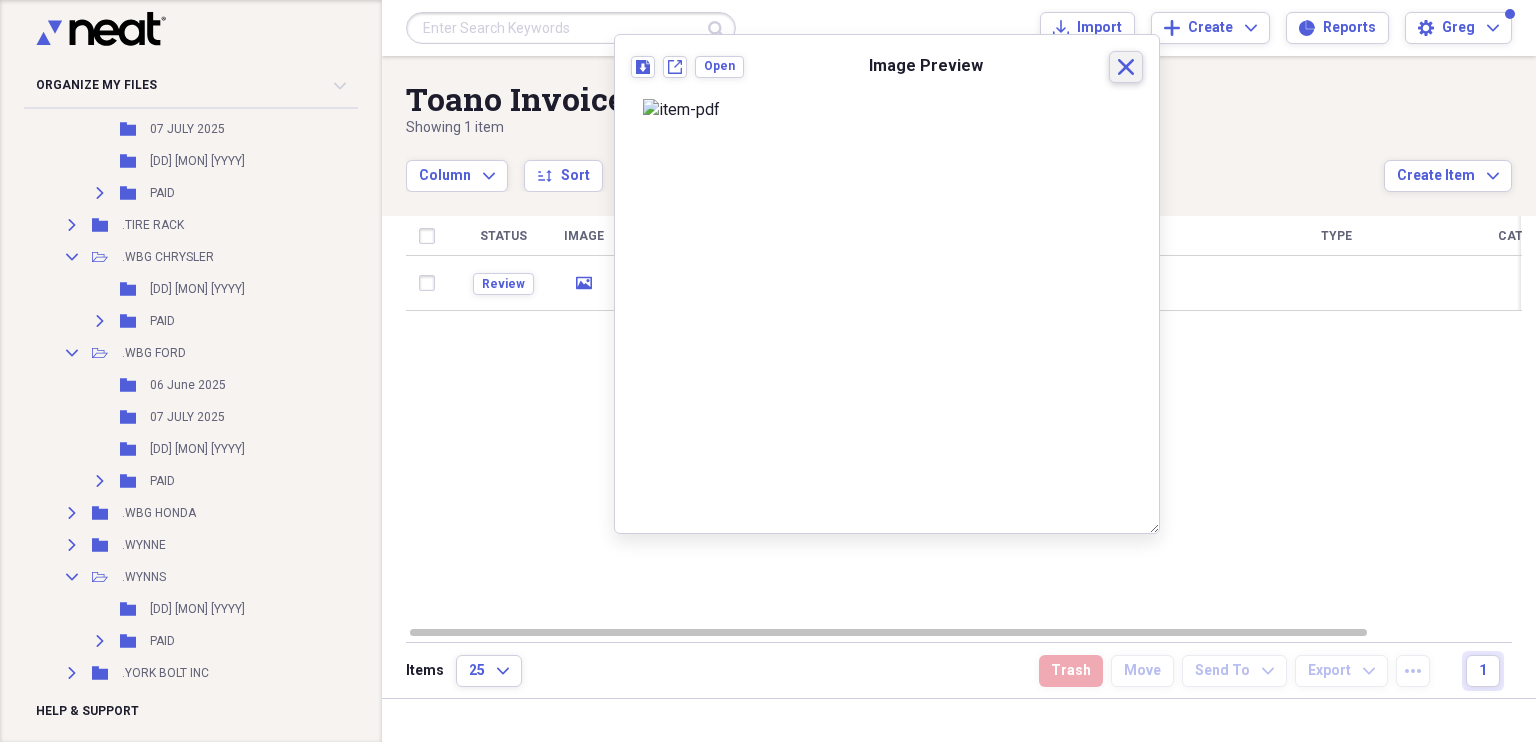 click 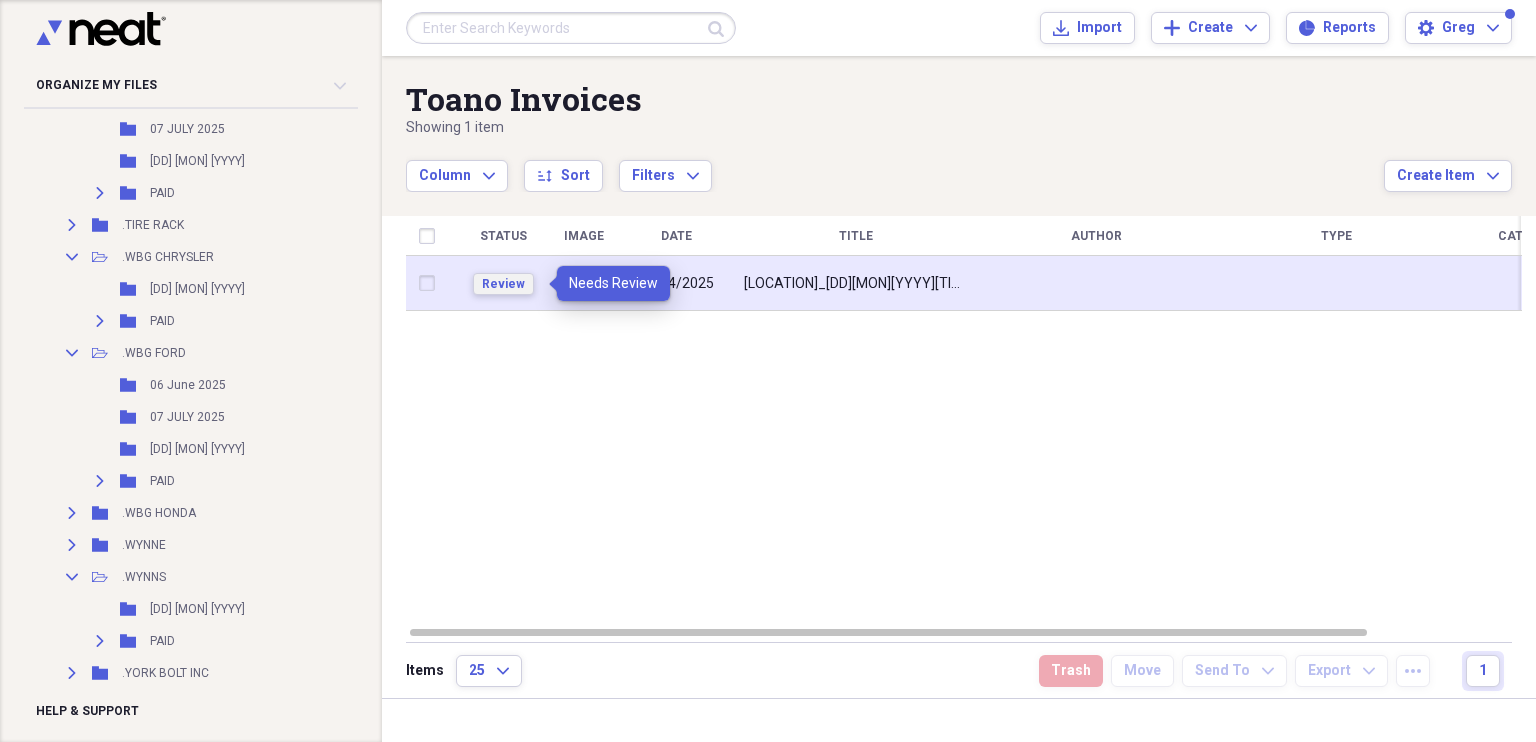 click on "Review" at bounding box center (503, 284) 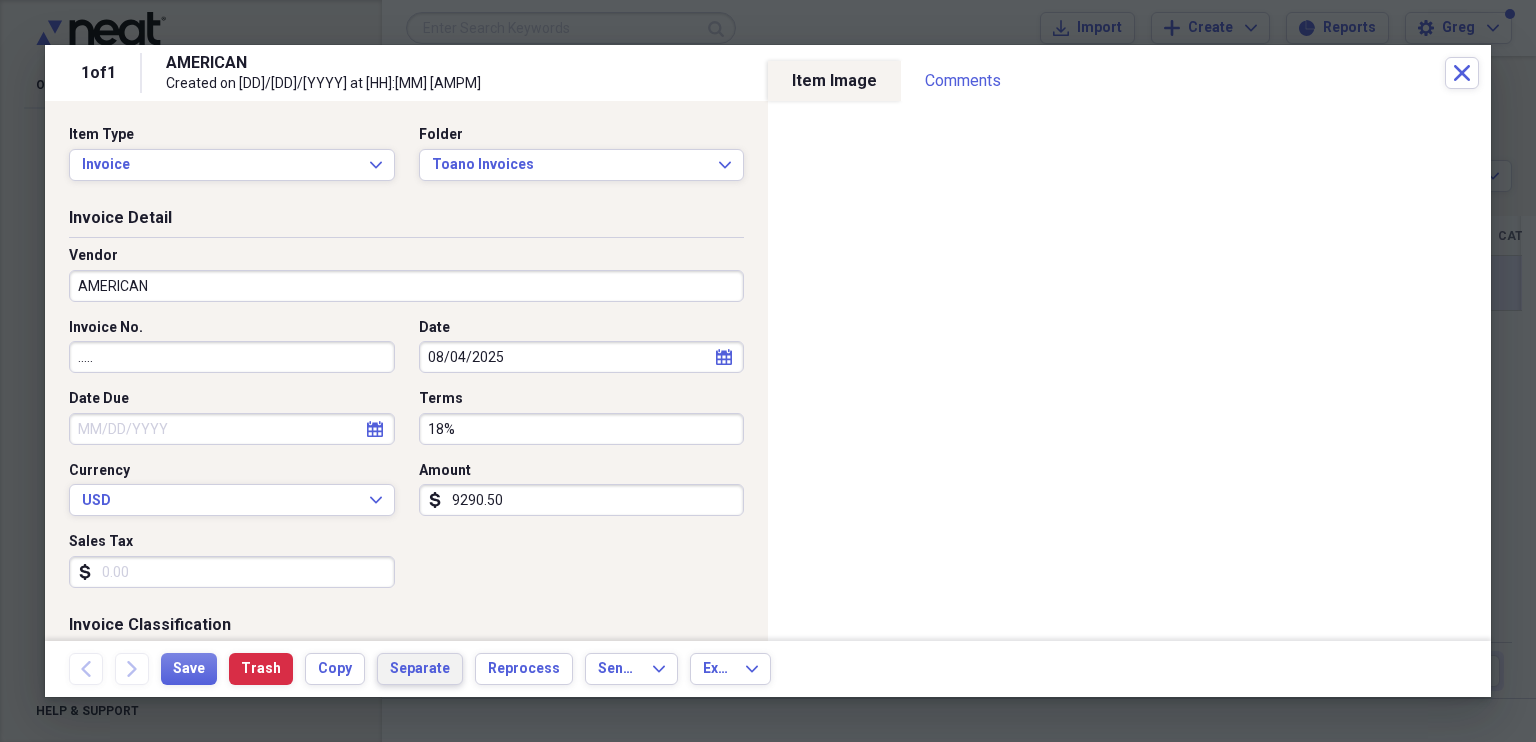 click on "Separate" at bounding box center (420, 669) 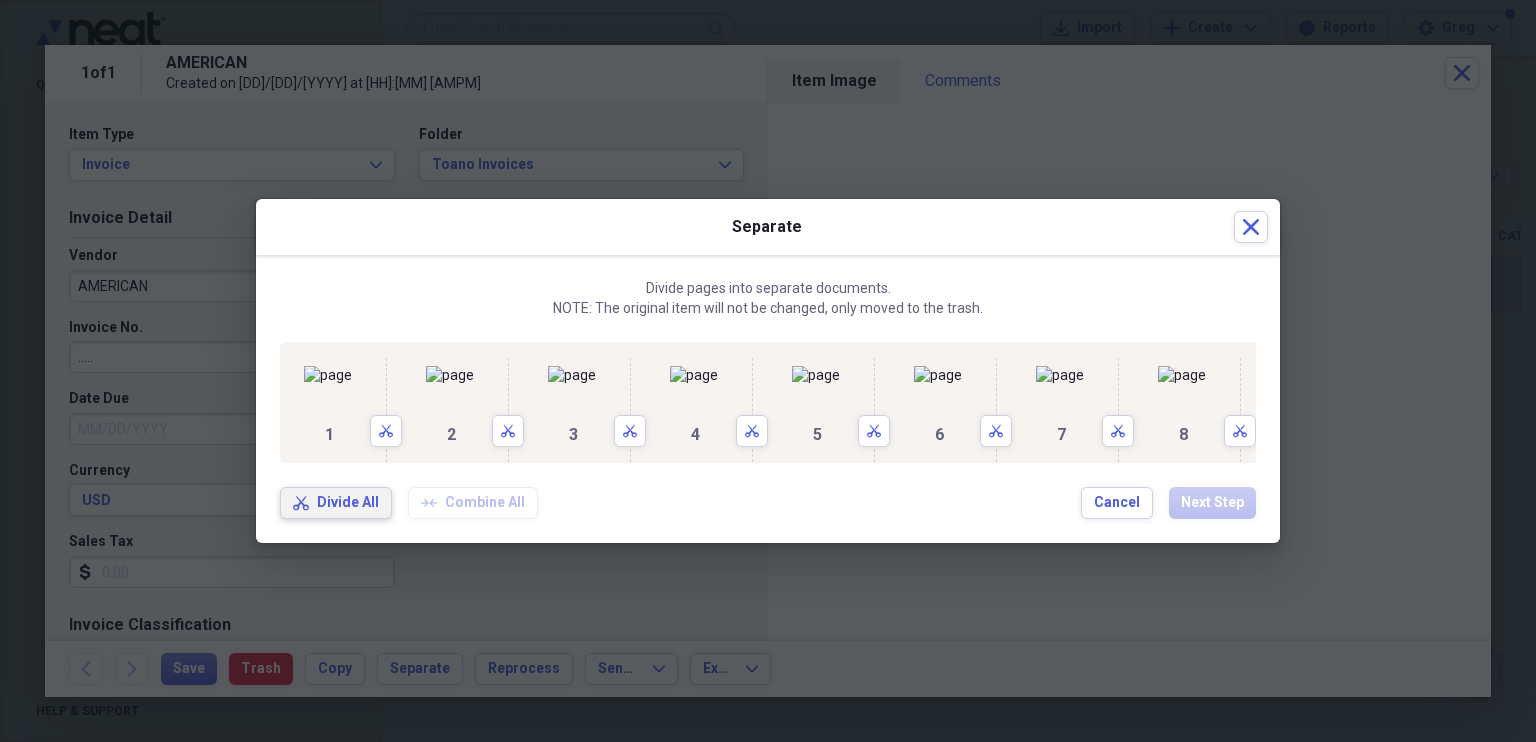 click on "Divide All" at bounding box center [348, 503] 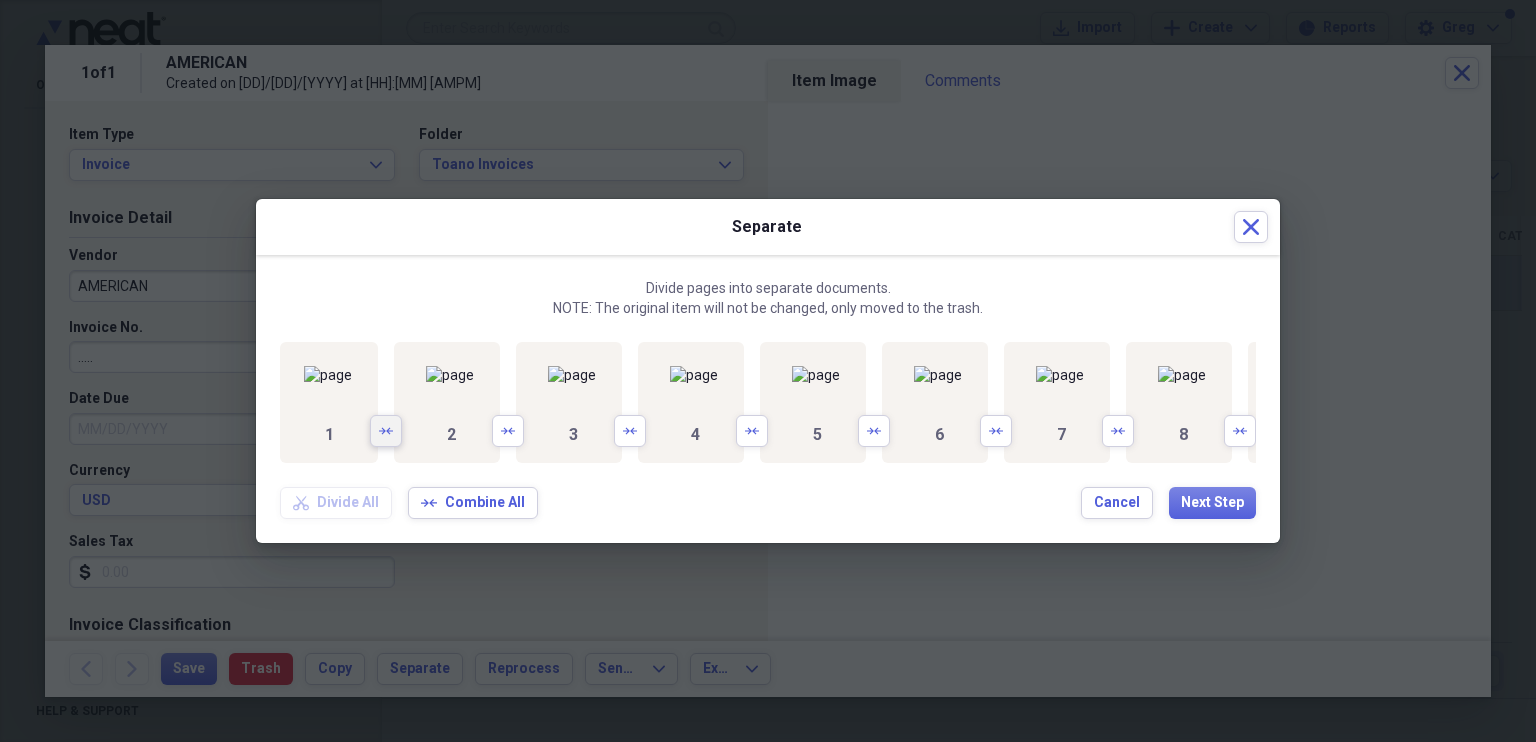 click on "Arrows" 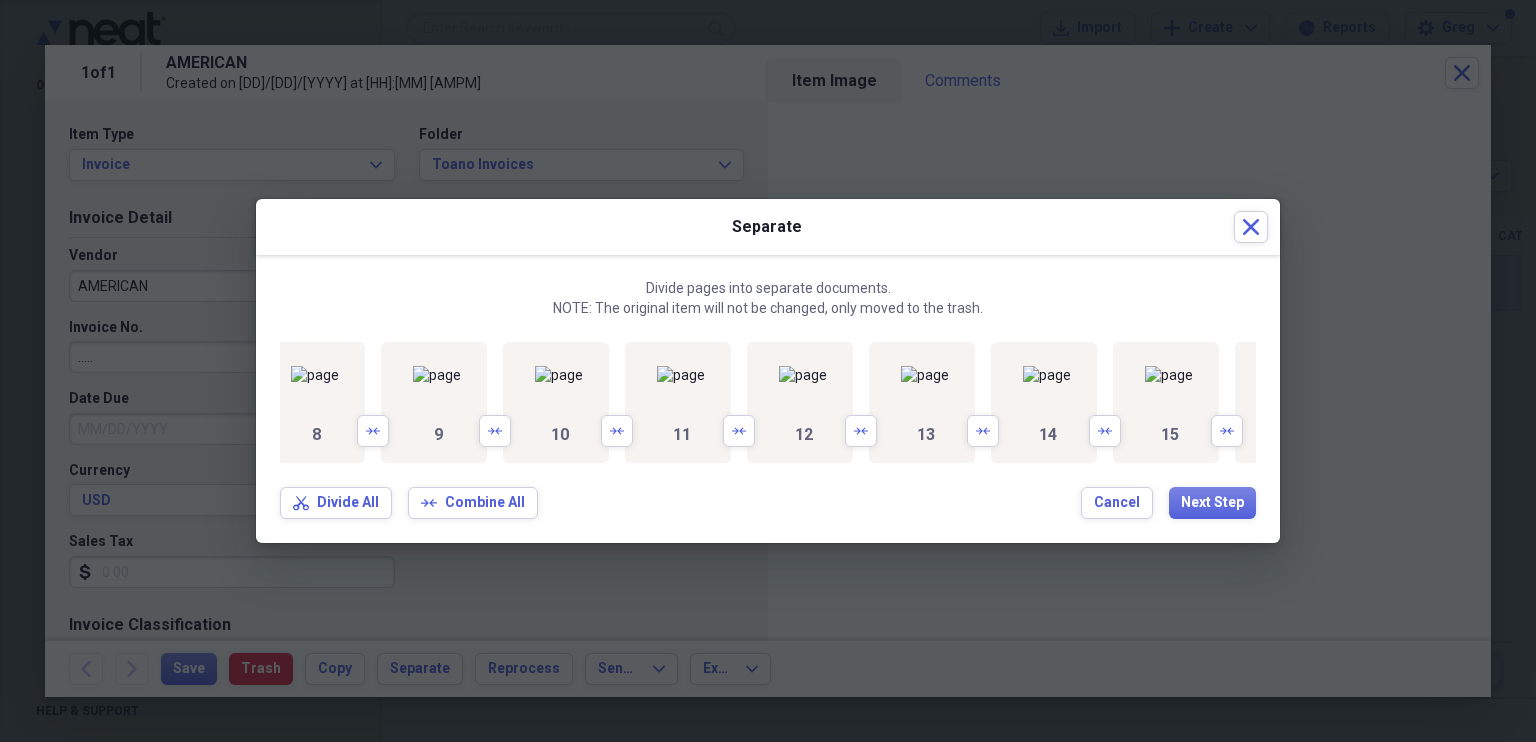 scroll, scrollTop: 0, scrollLeft: 975, axis: horizontal 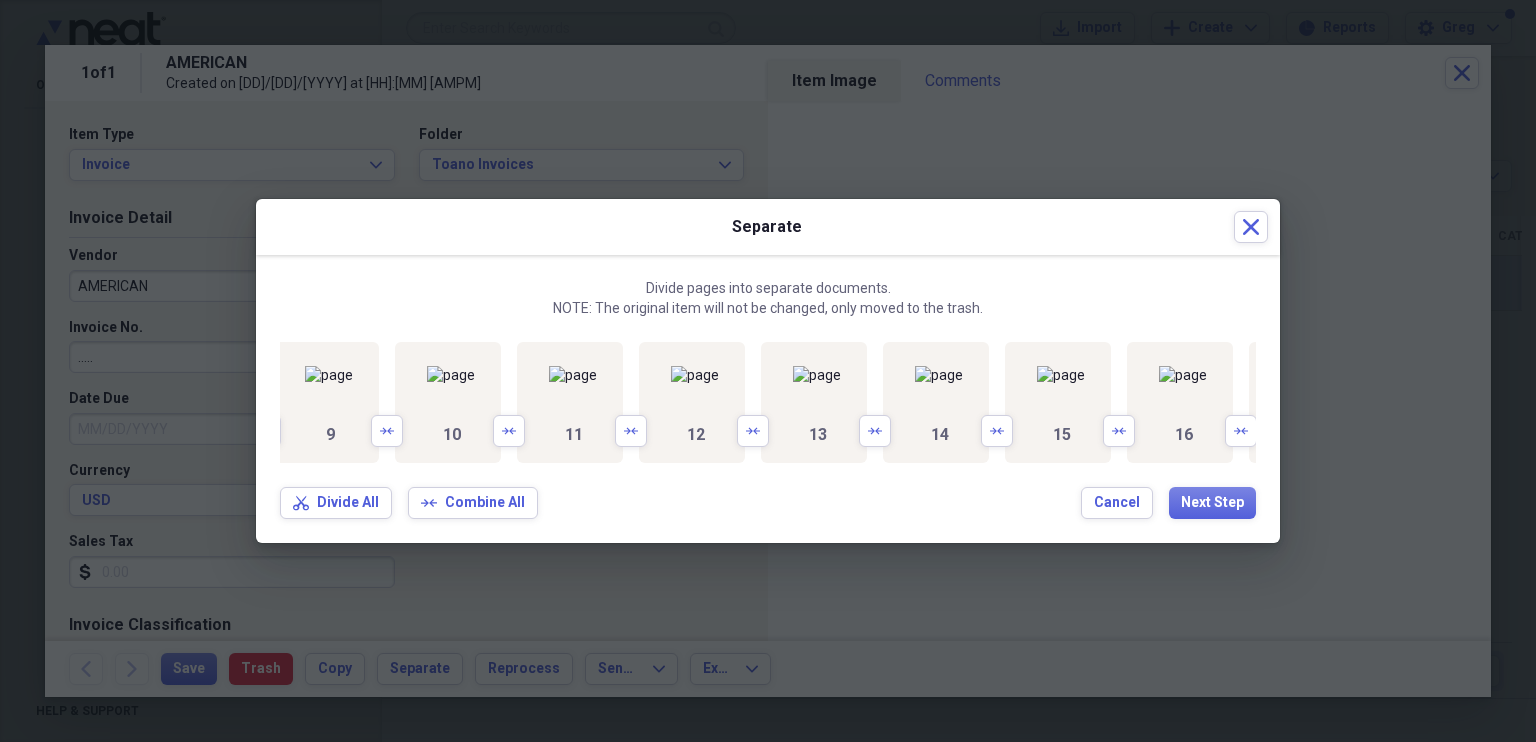 click on "Arrows" 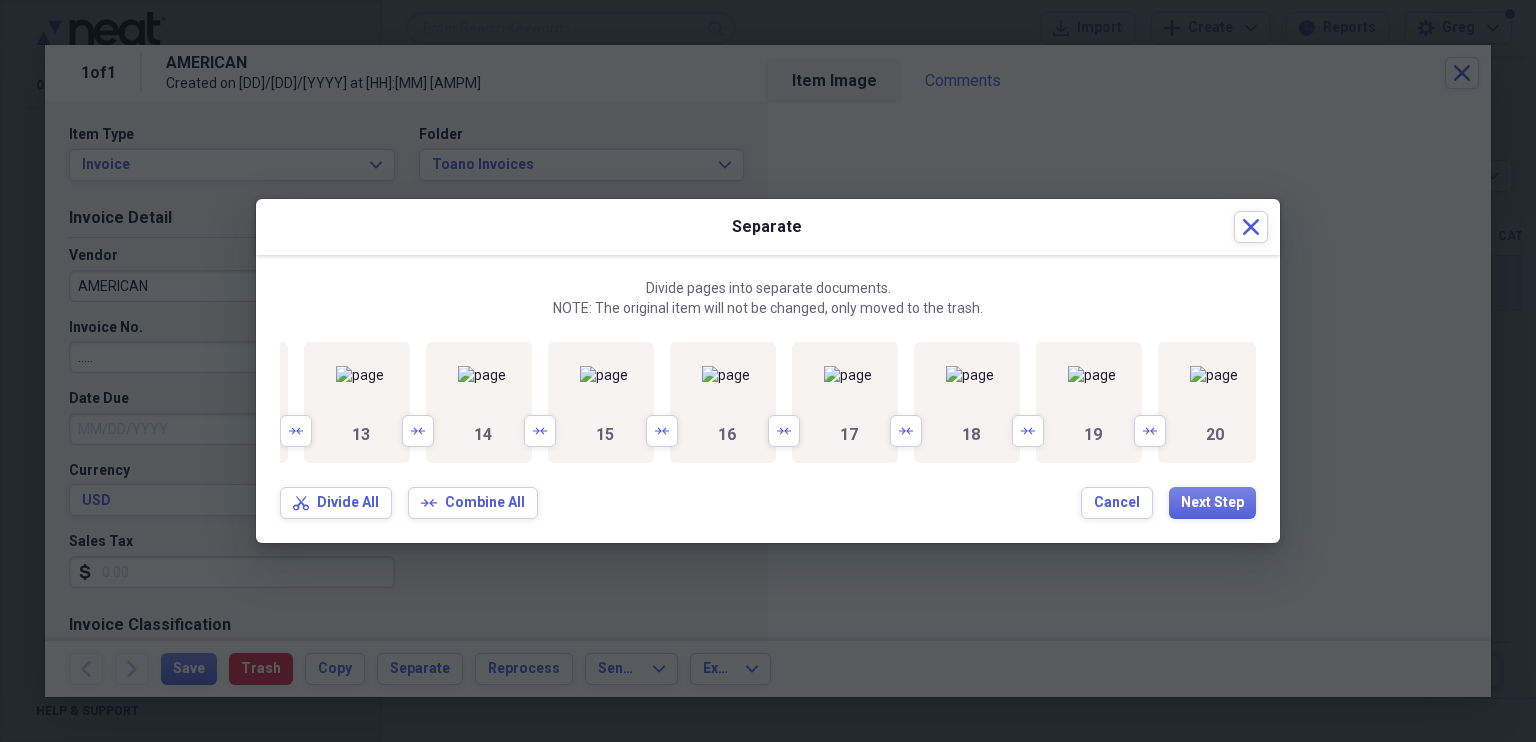 scroll, scrollTop: 0, scrollLeft: 4067, axis: horizontal 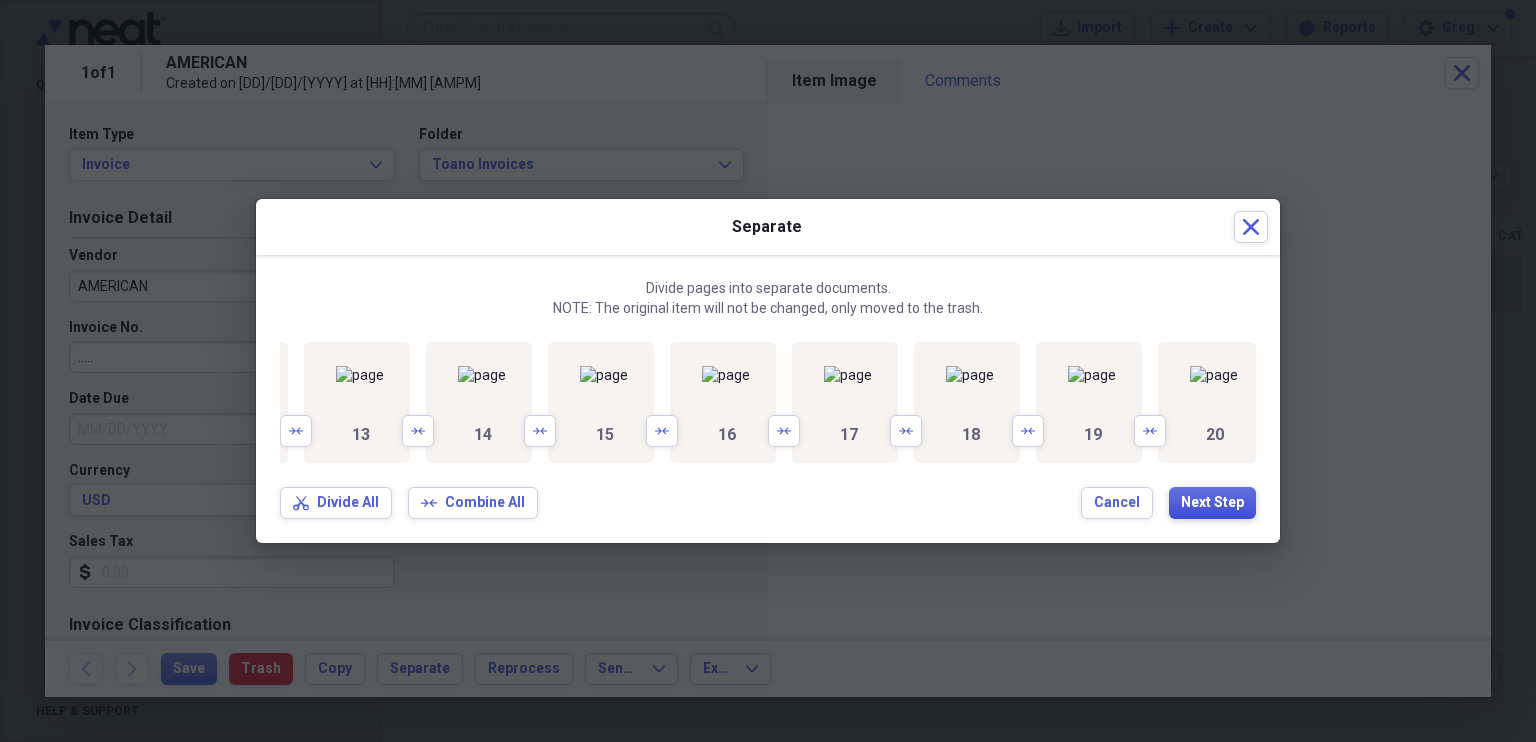 click on "Next Step" at bounding box center (1212, 503) 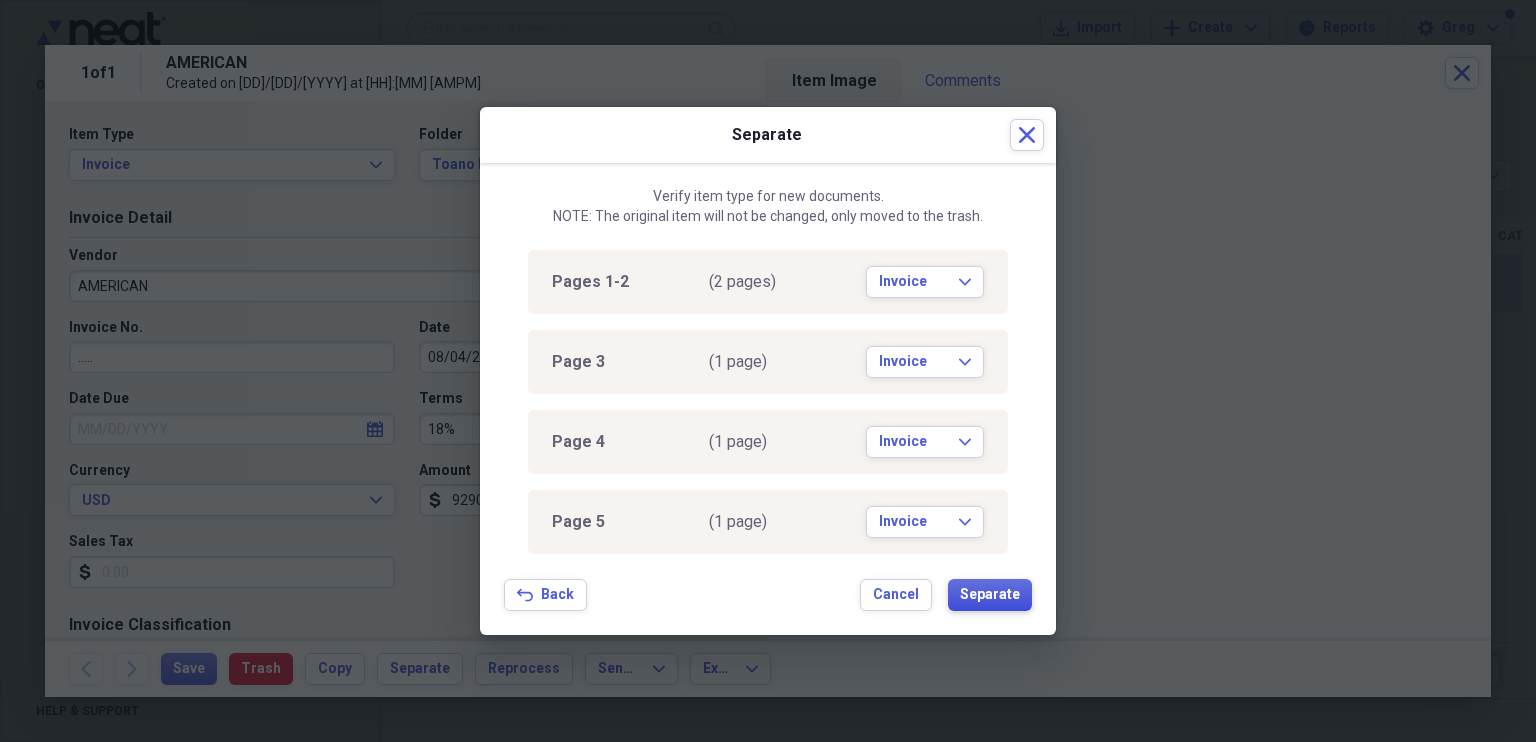 click on "Separate" at bounding box center [990, 595] 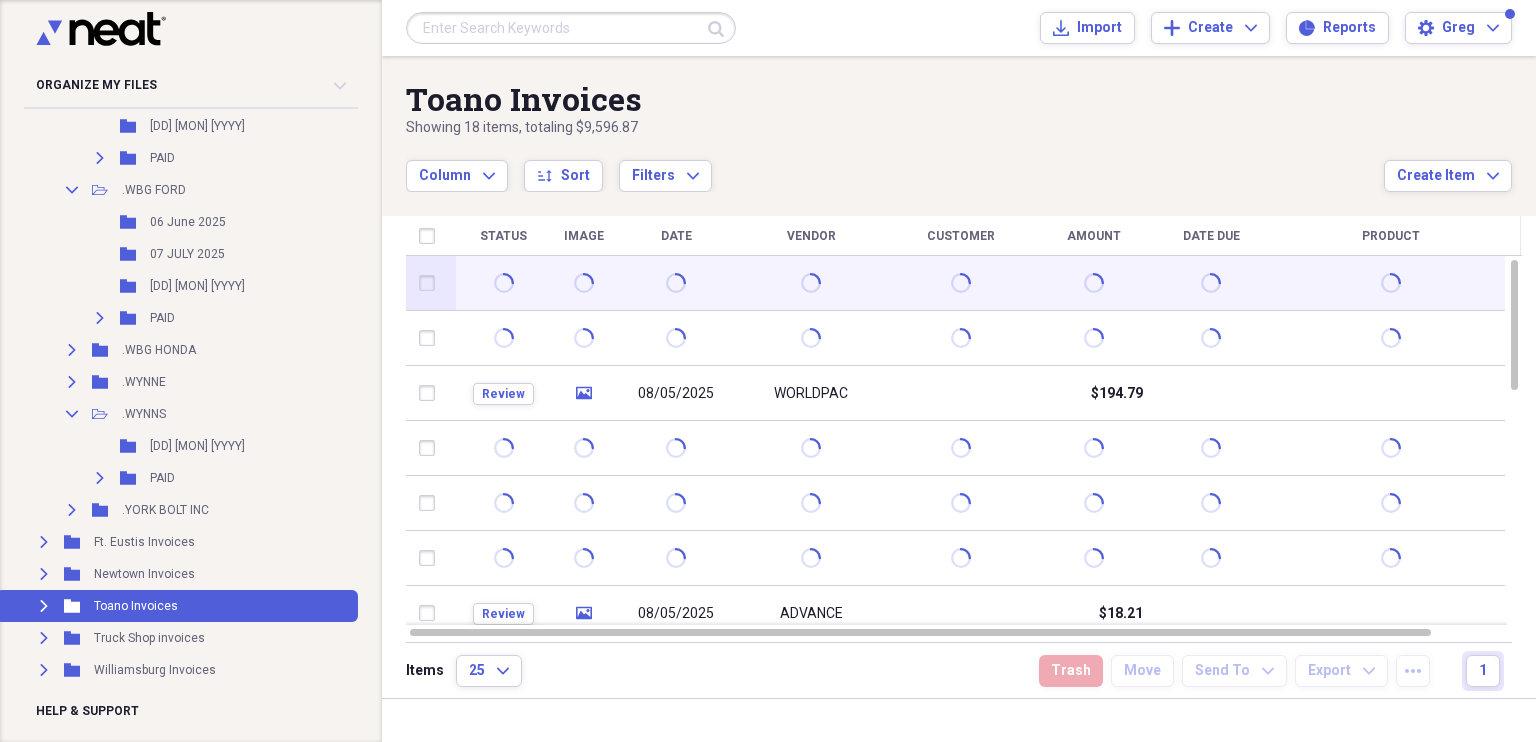 scroll, scrollTop: 3964, scrollLeft: 0, axis: vertical 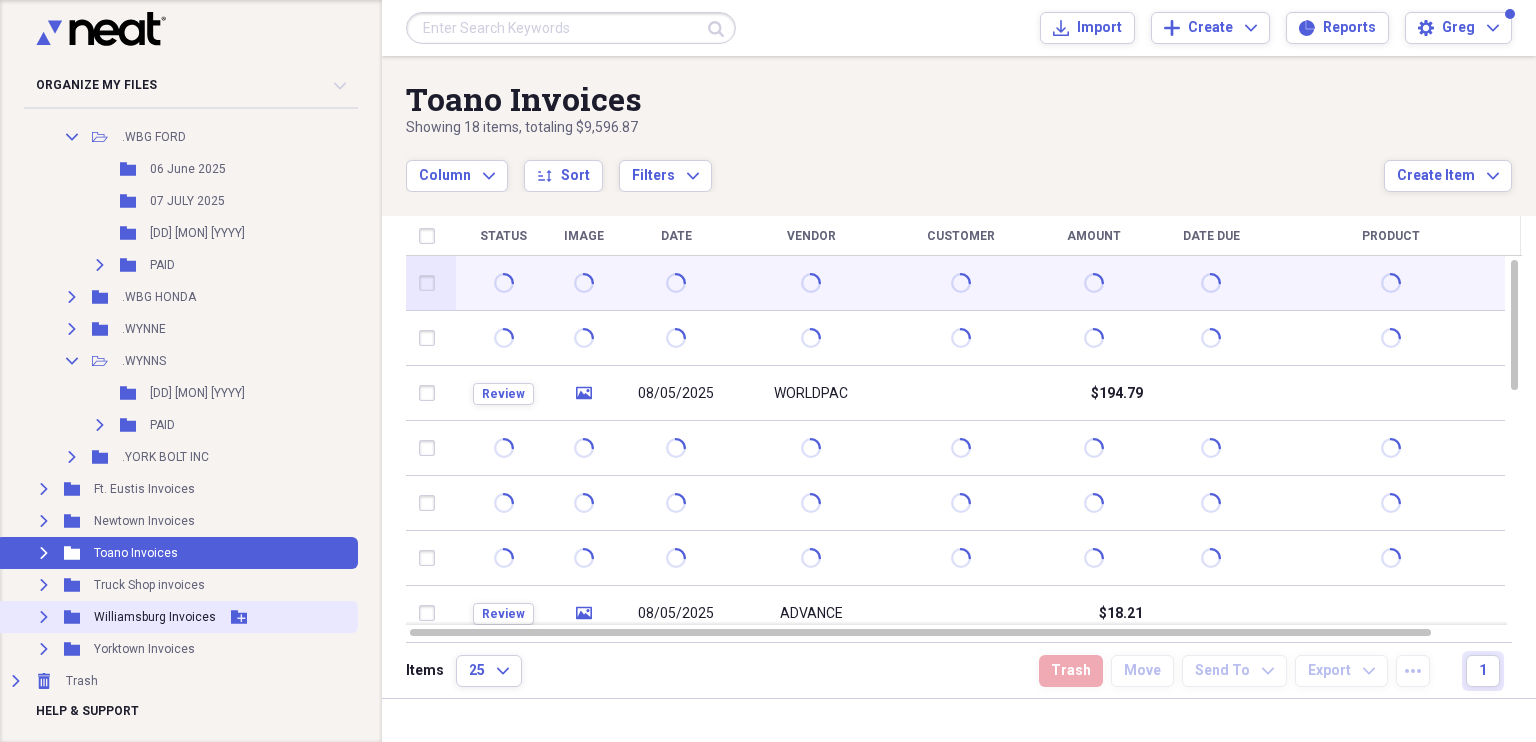 click 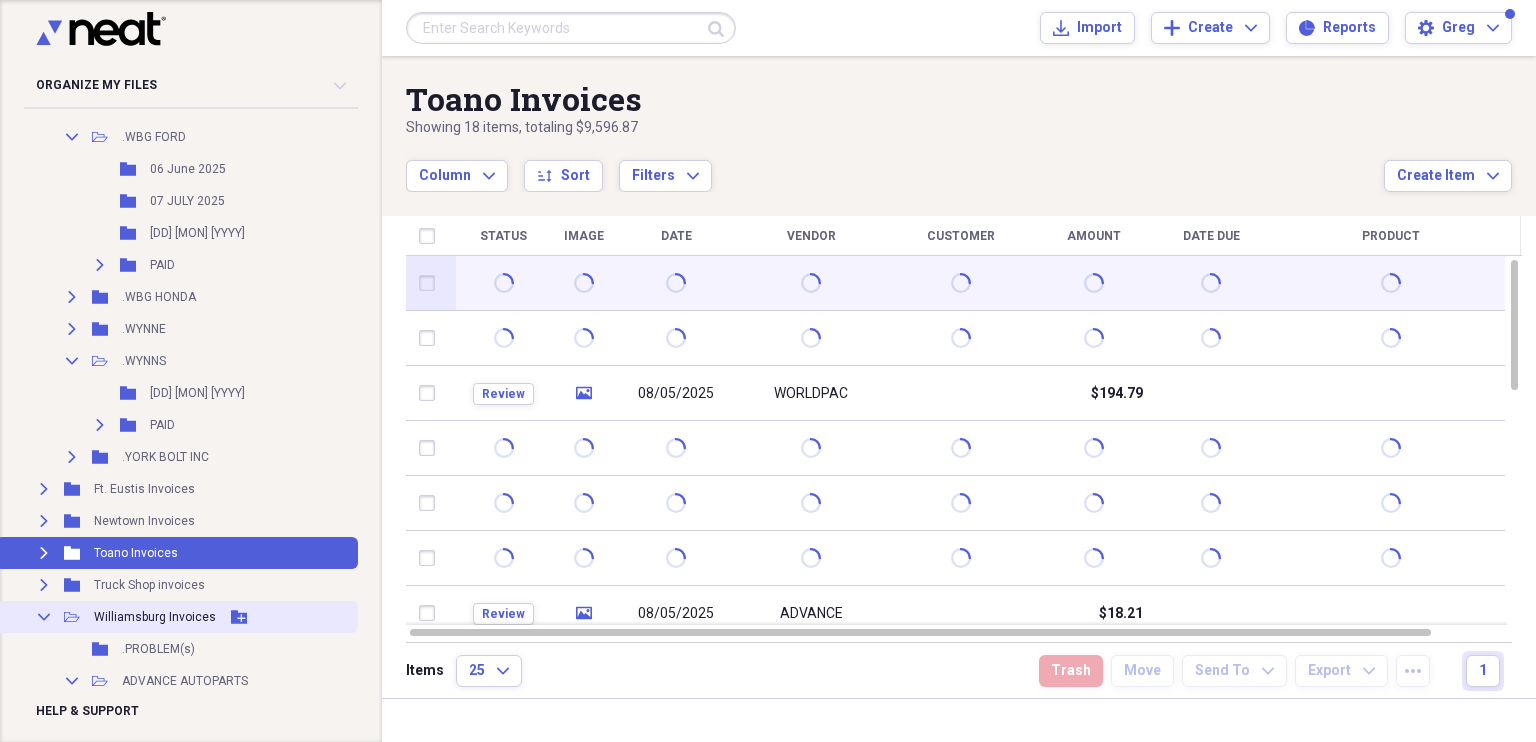 click on "Williamsburg Invoices" at bounding box center [155, 617] 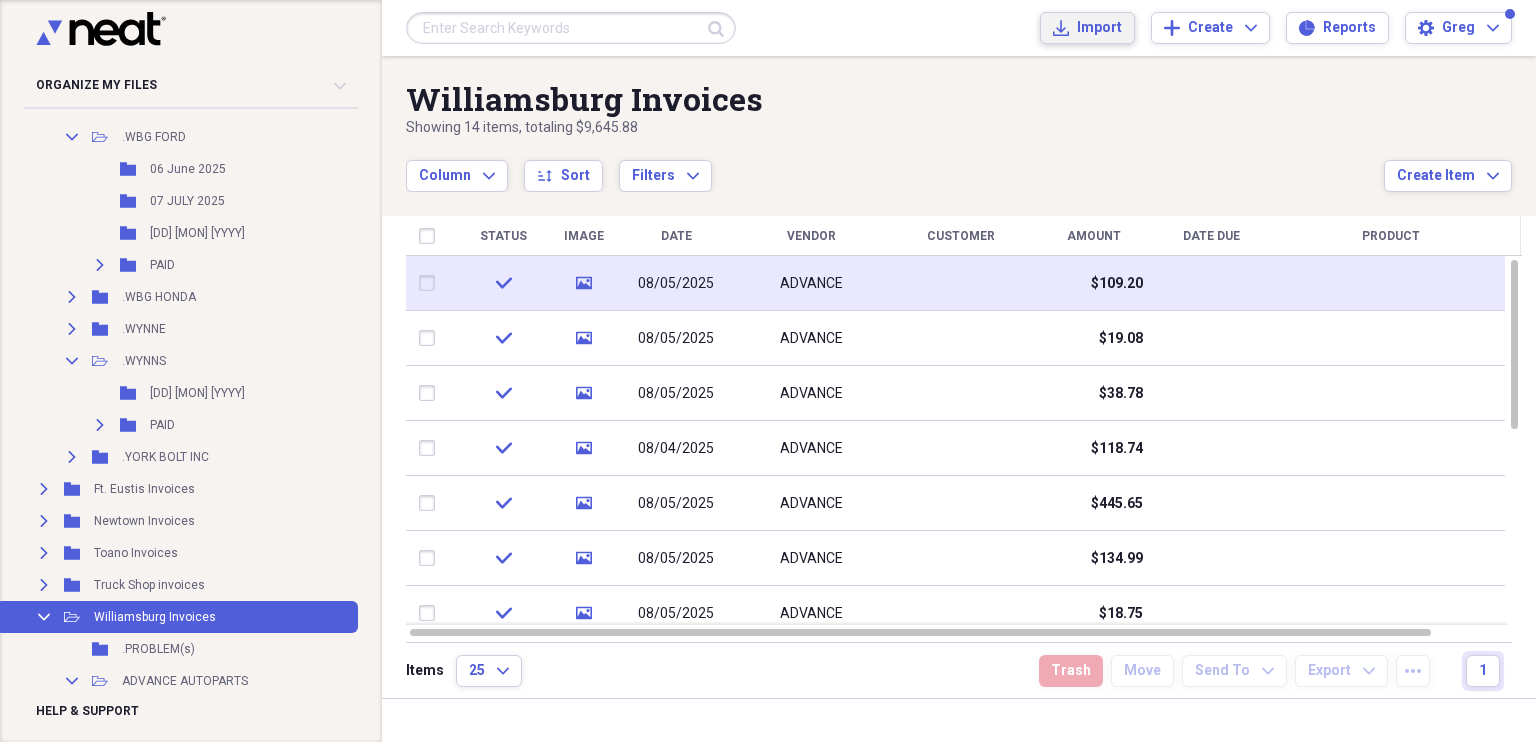 drag, startPoint x: 1115, startPoint y: 27, endPoint x: 1198, endPoint y: 121, distance: 125.39936 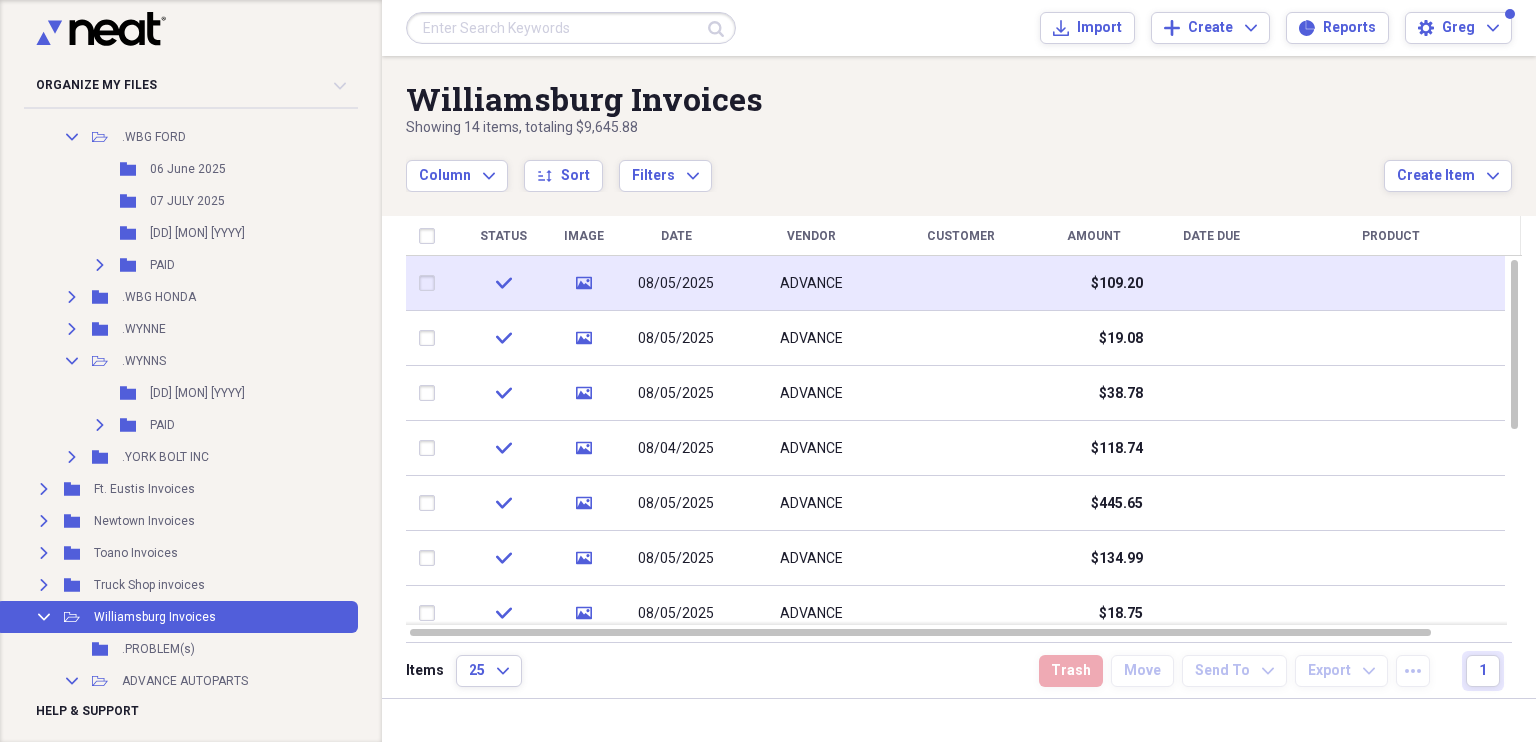 click on "Showing 14 items , totaling $9,645.88" at bounding box center [895, 128] 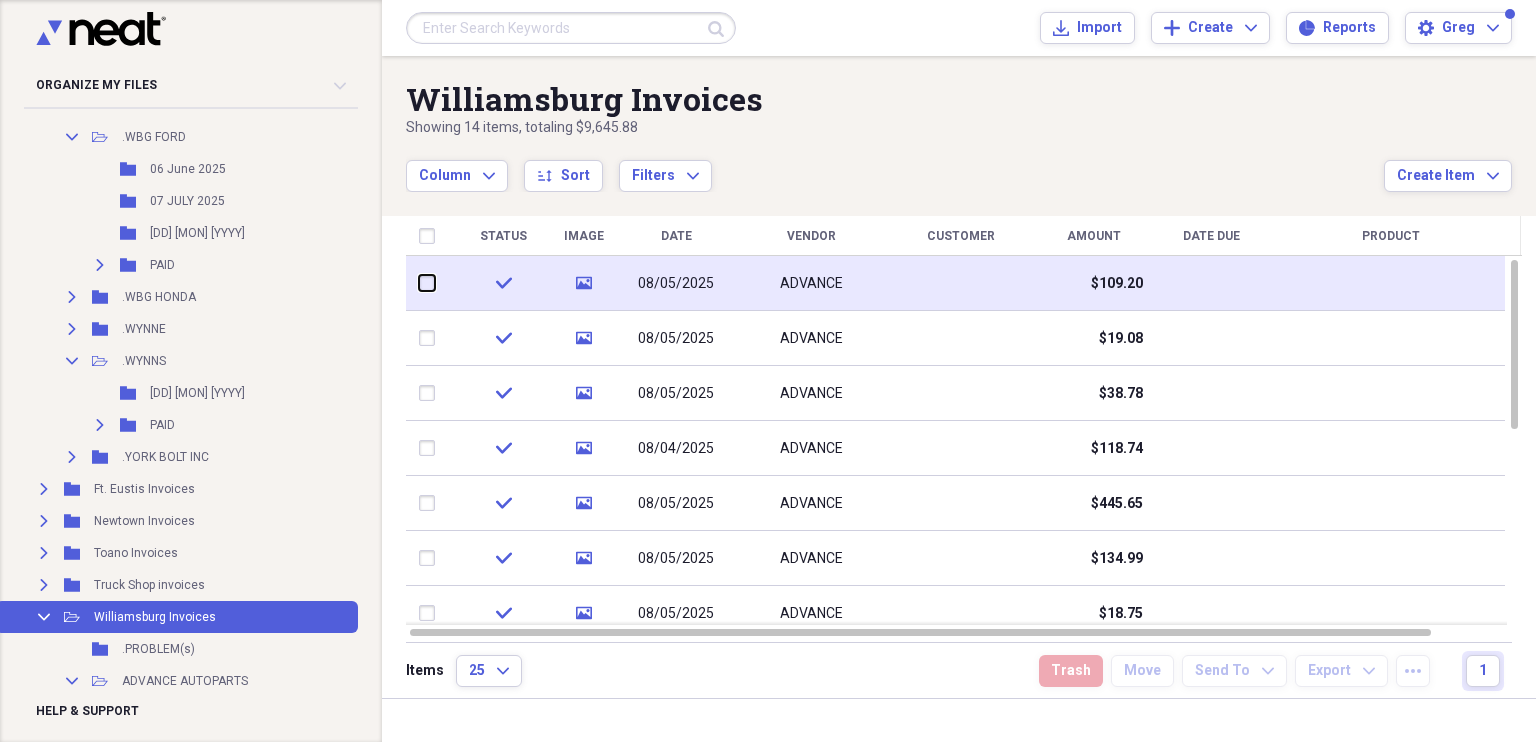 click at bounding box center [419, 283] 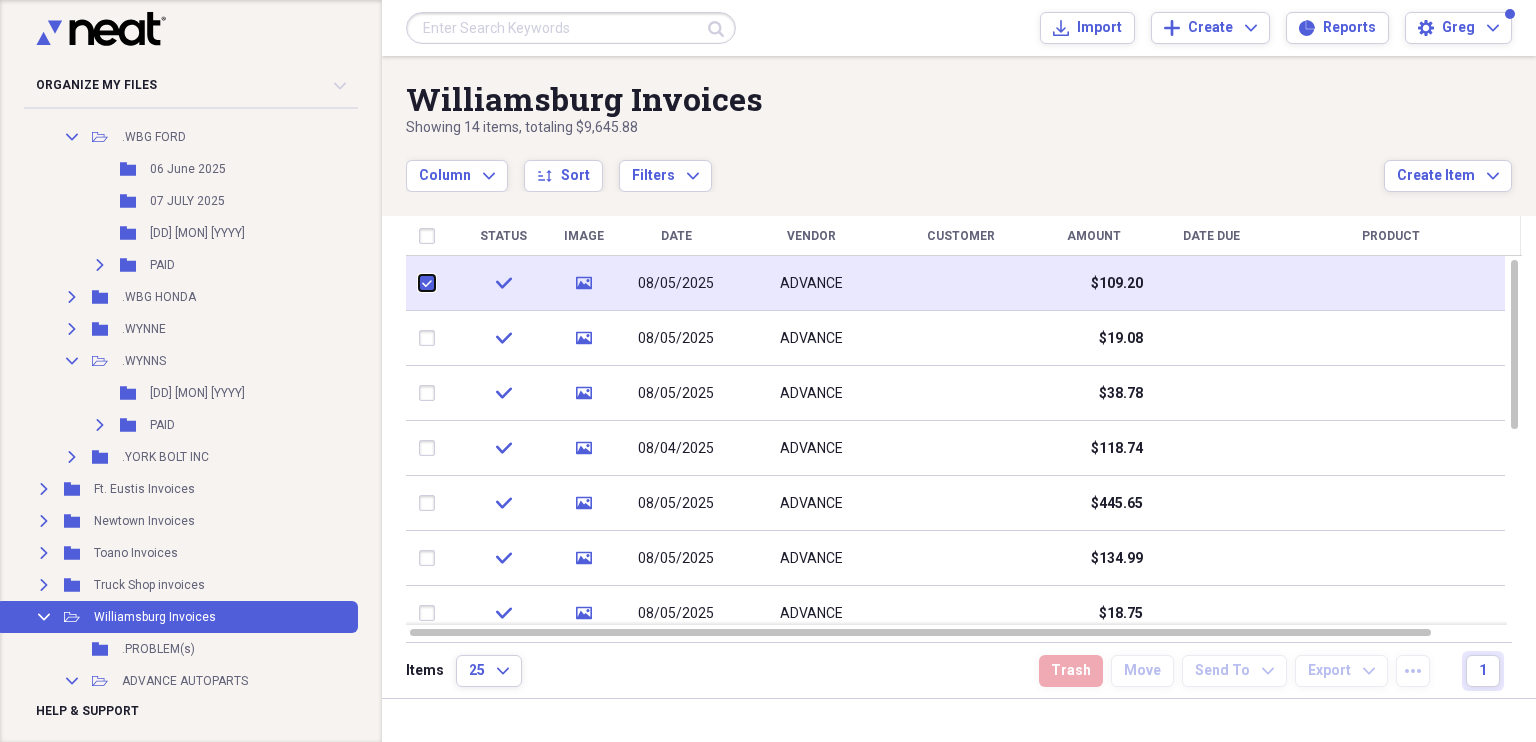 checkbox on "true" 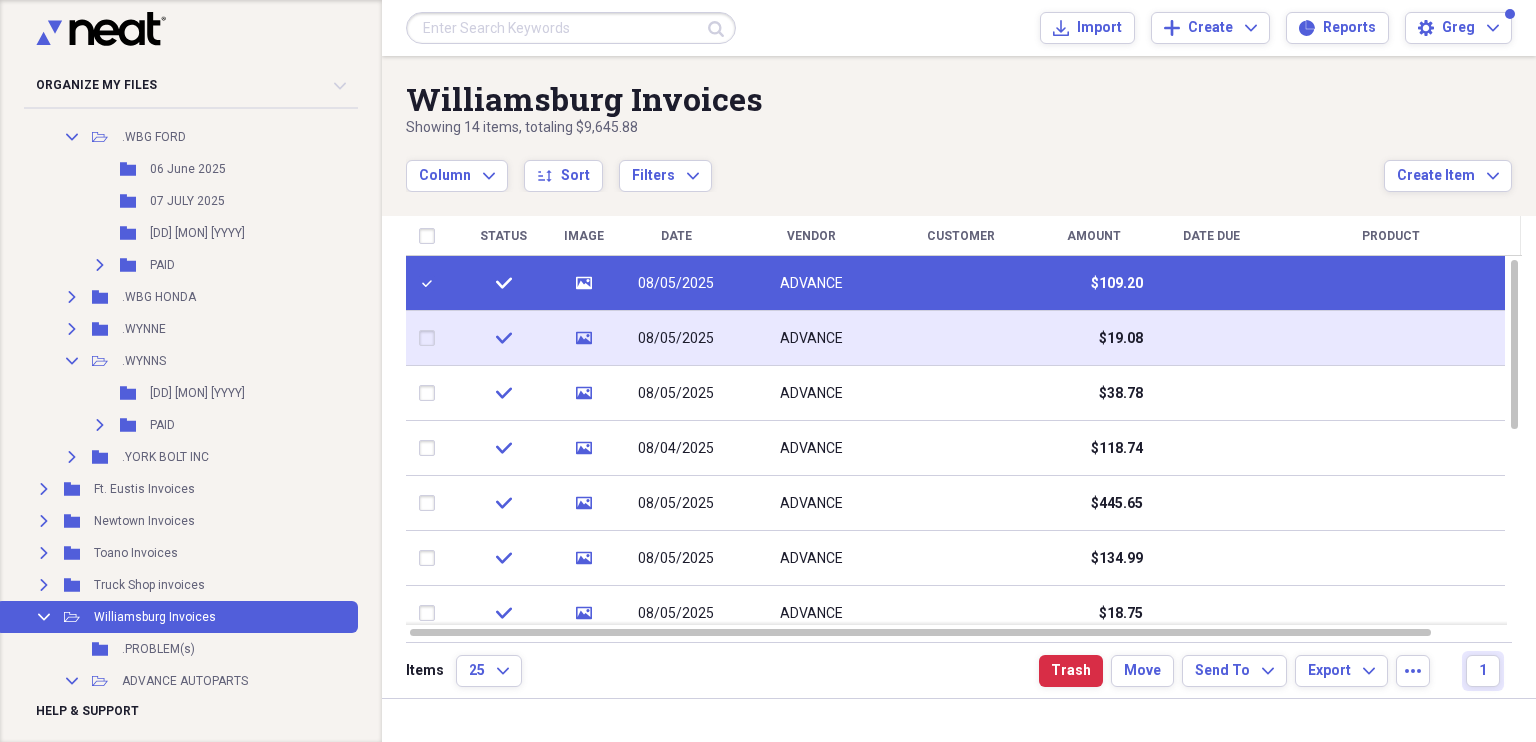 click at bounding box center (431, 338) 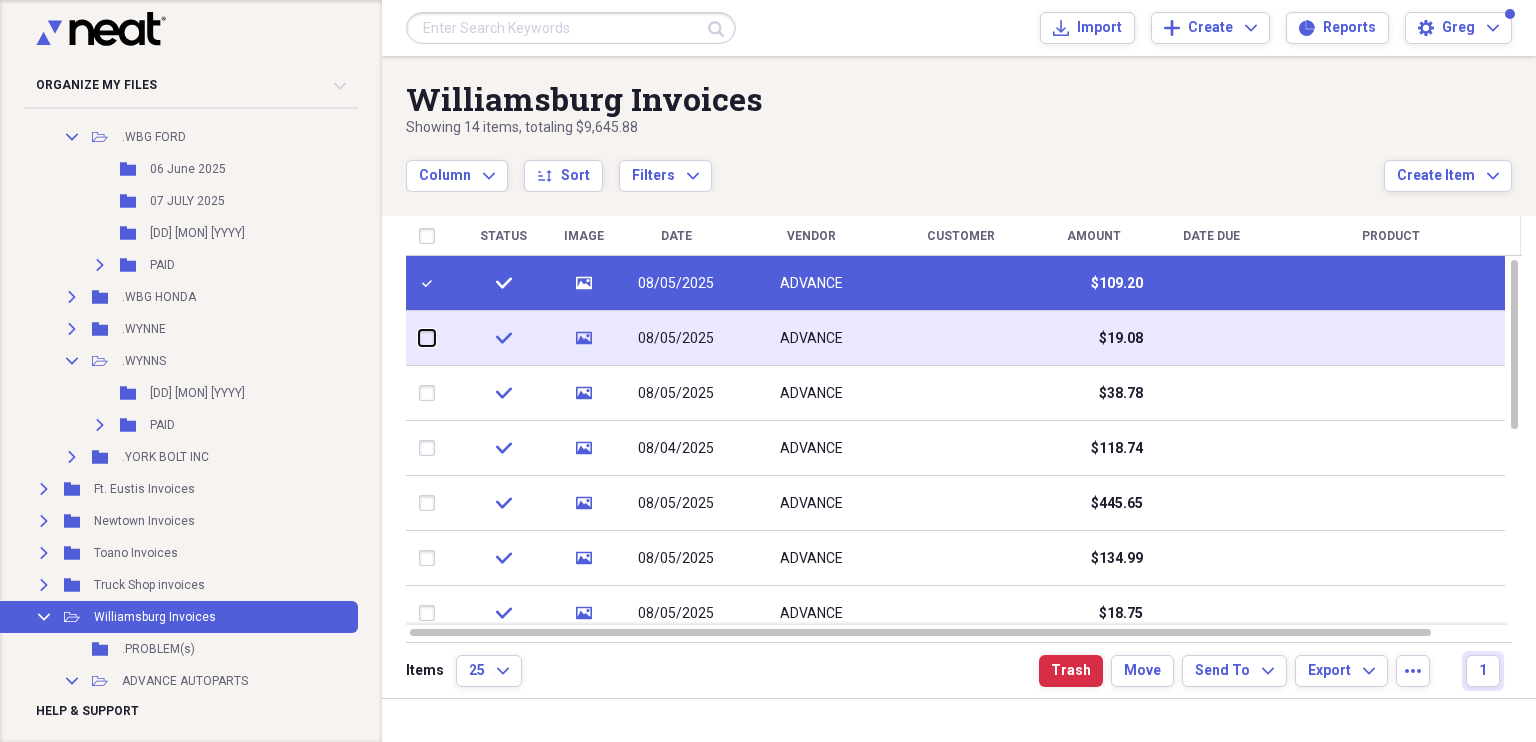 click at bounding box center [419, 338] 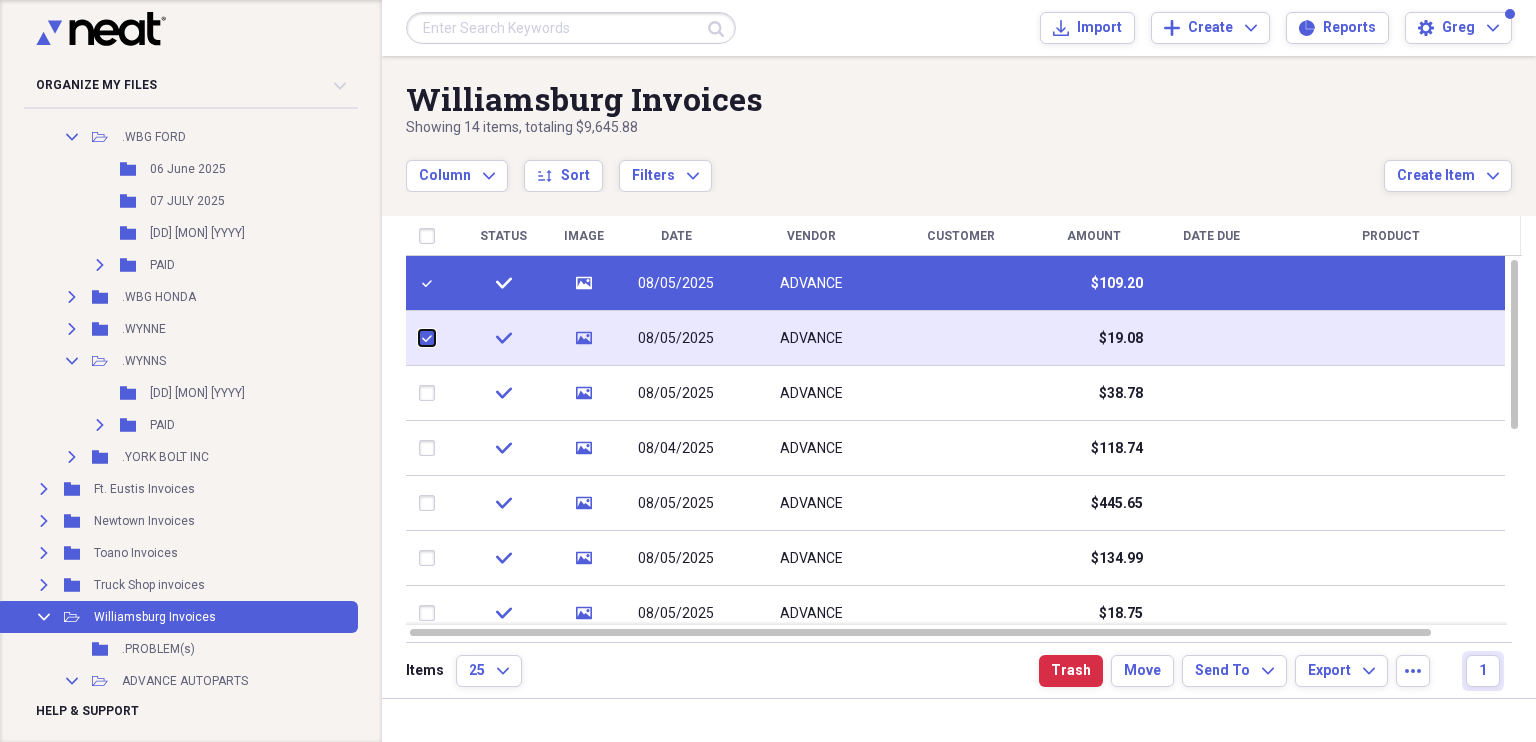 checkbox on "true" 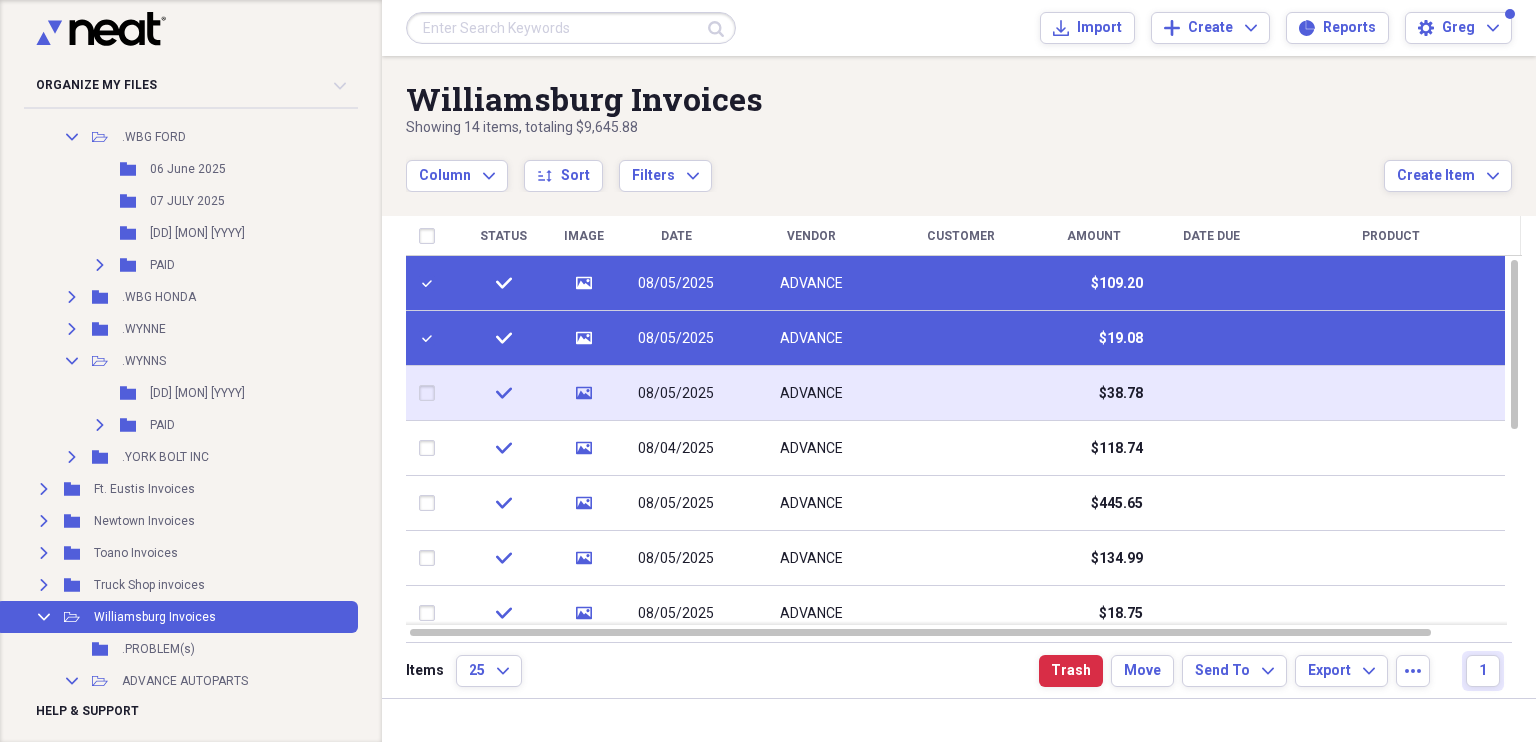 click at bounding box center [431, 393] 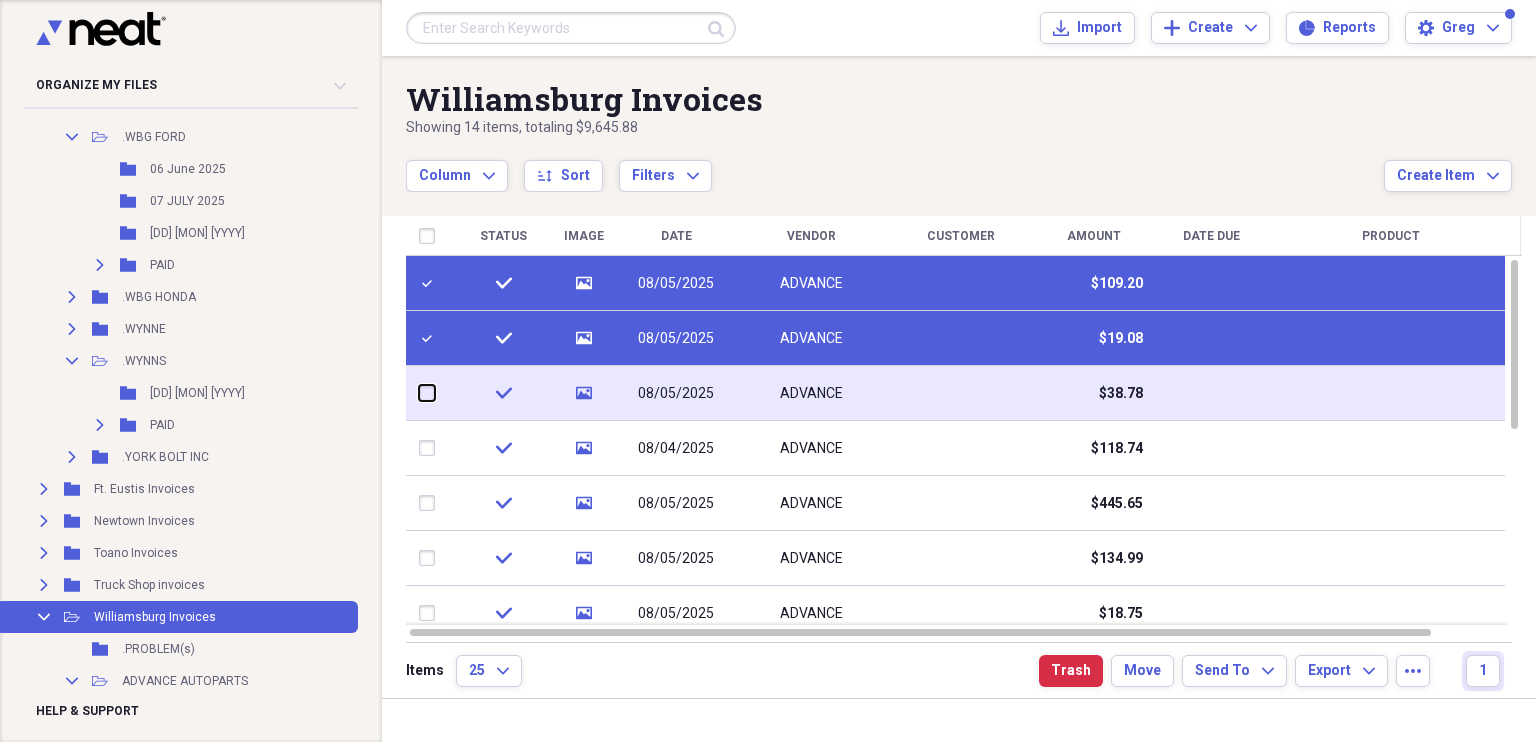 click at bounding box center (419, 393) 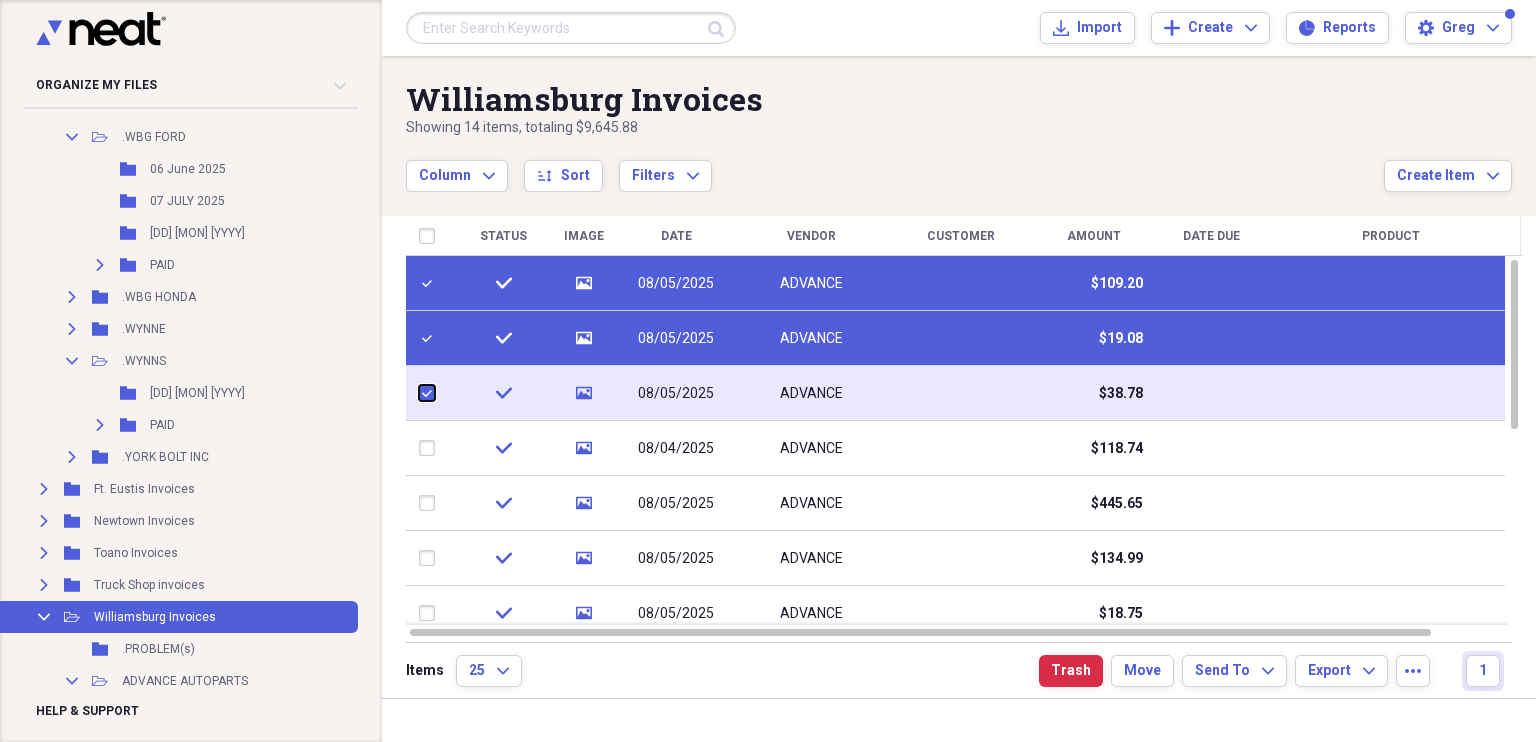 checkbox on "true" 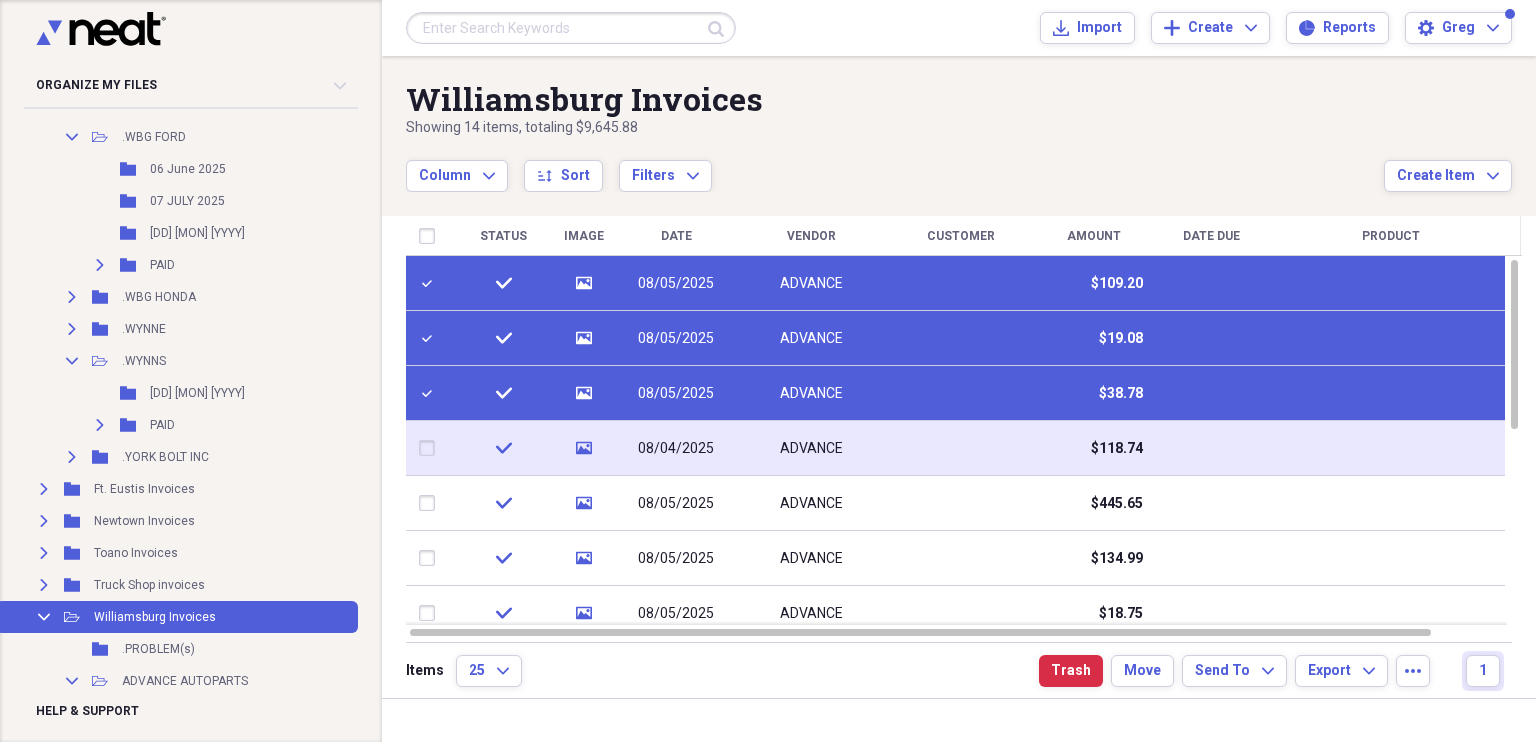 click at bounding box center (431, 448) 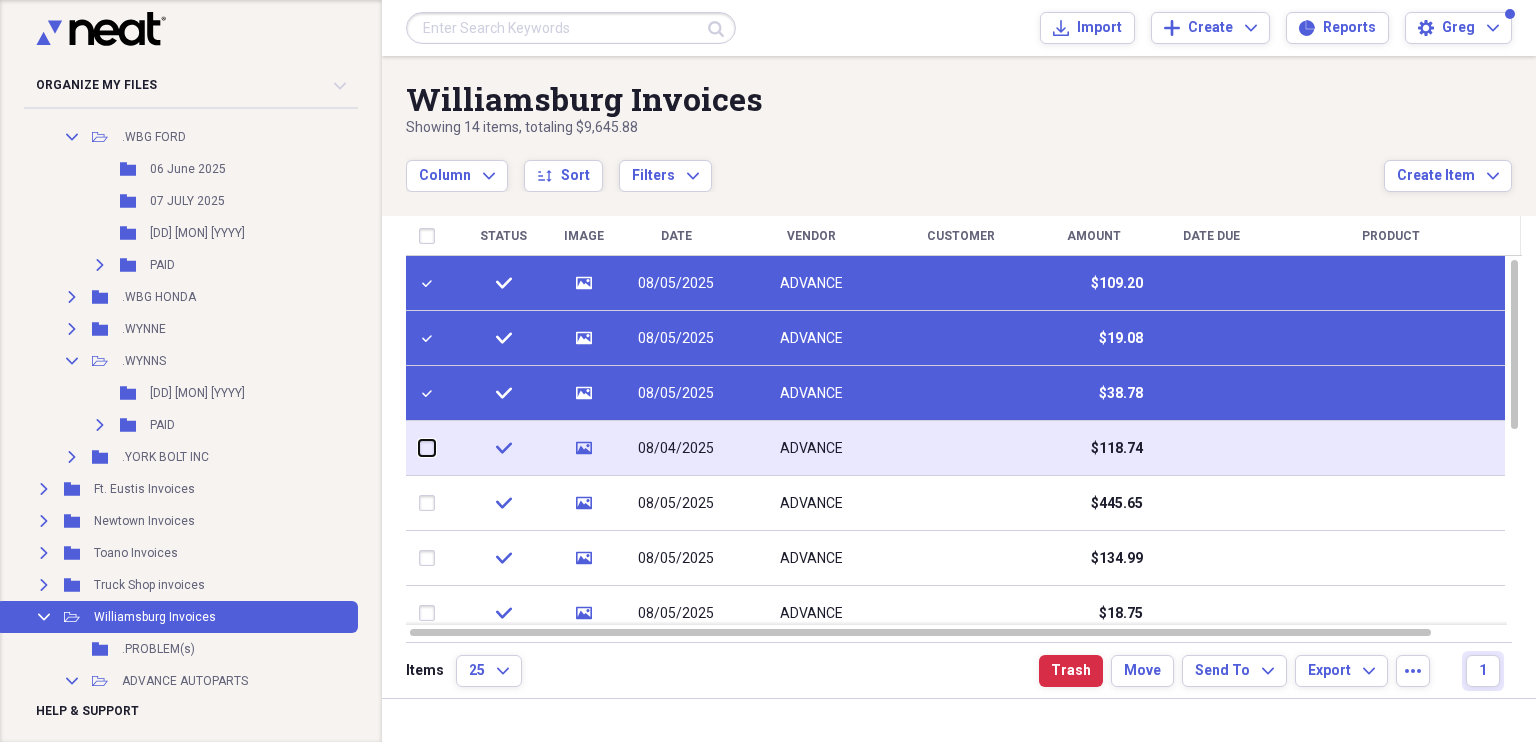 click at bounding box center [419, 448] 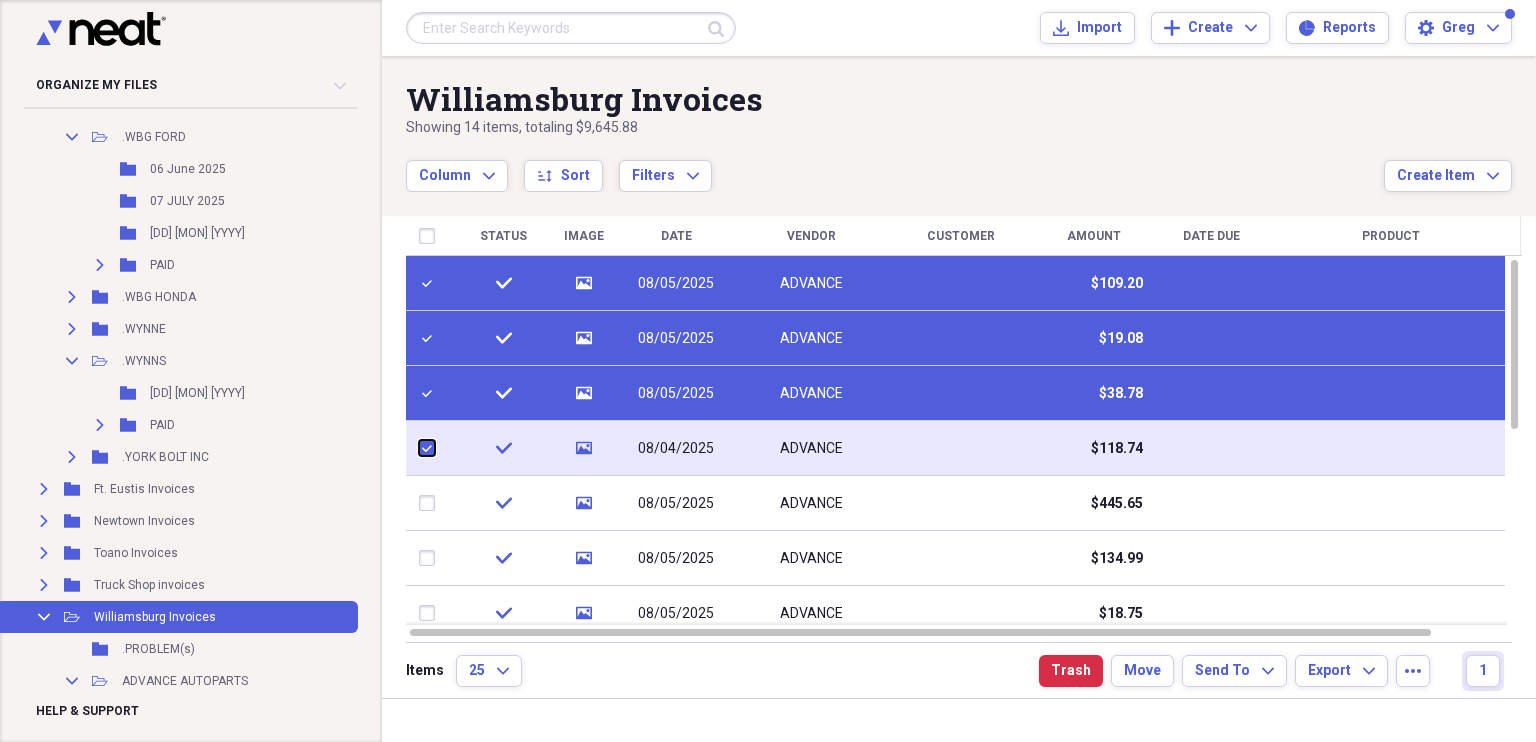 checkbox on "true" 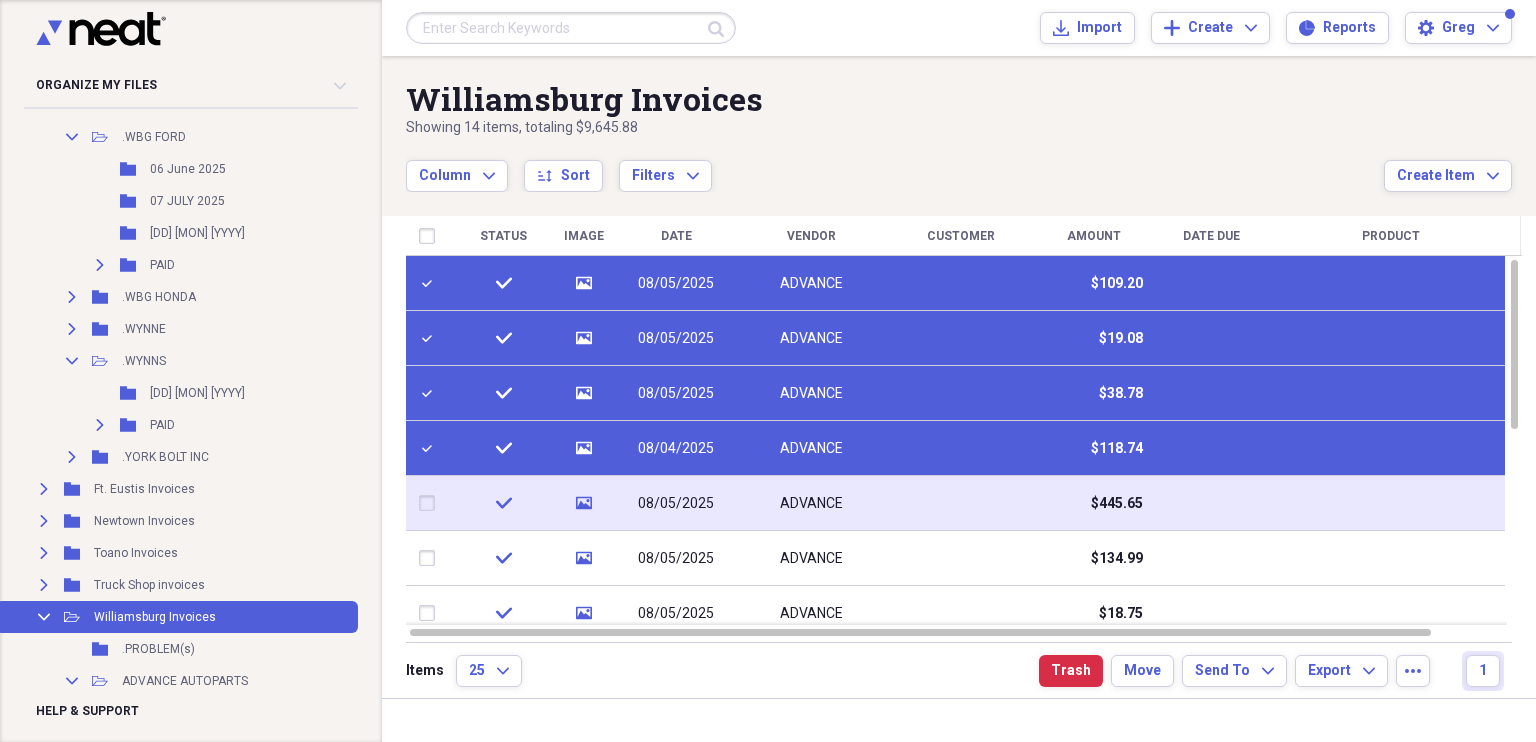 click at bounding box center (431, 503) 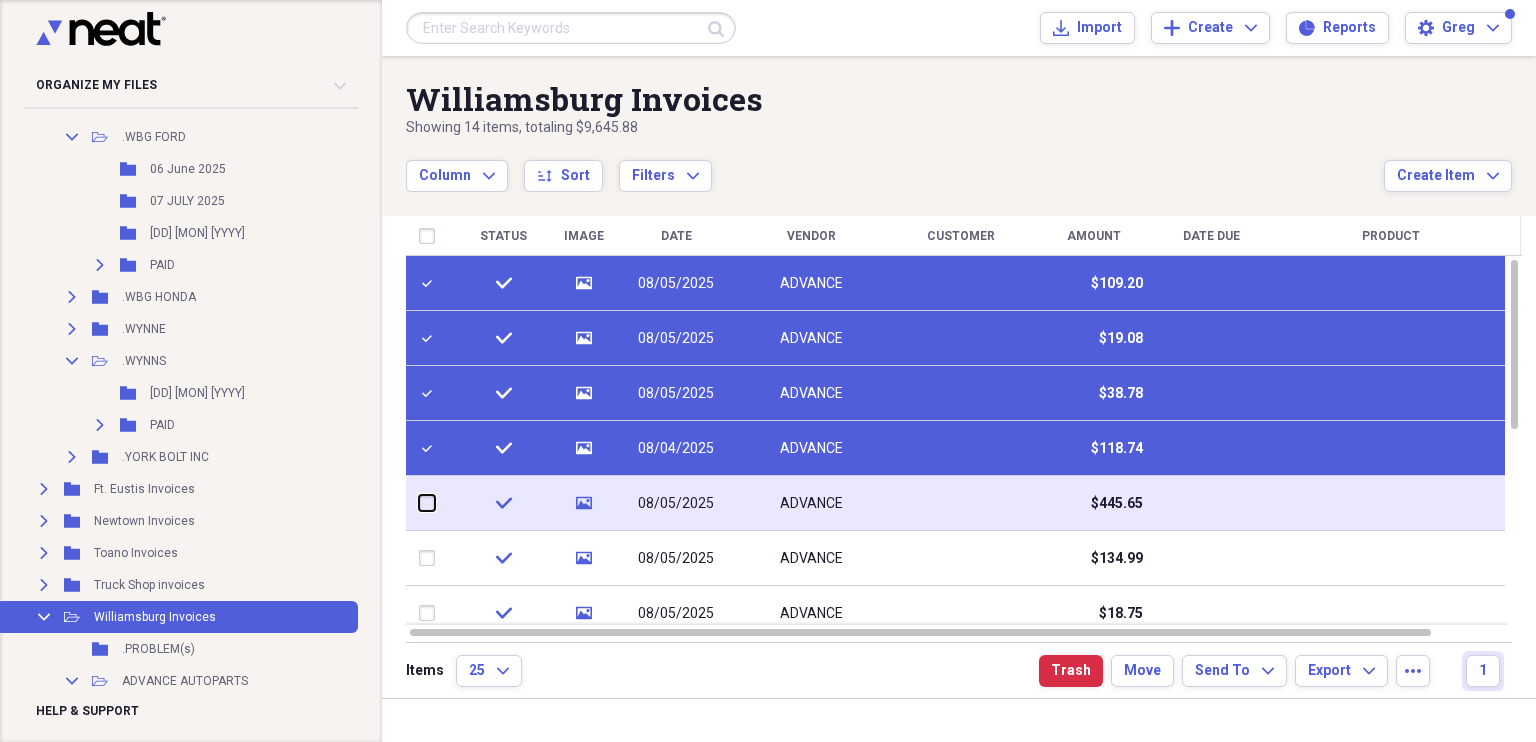 click at bounding box center [419, 503] 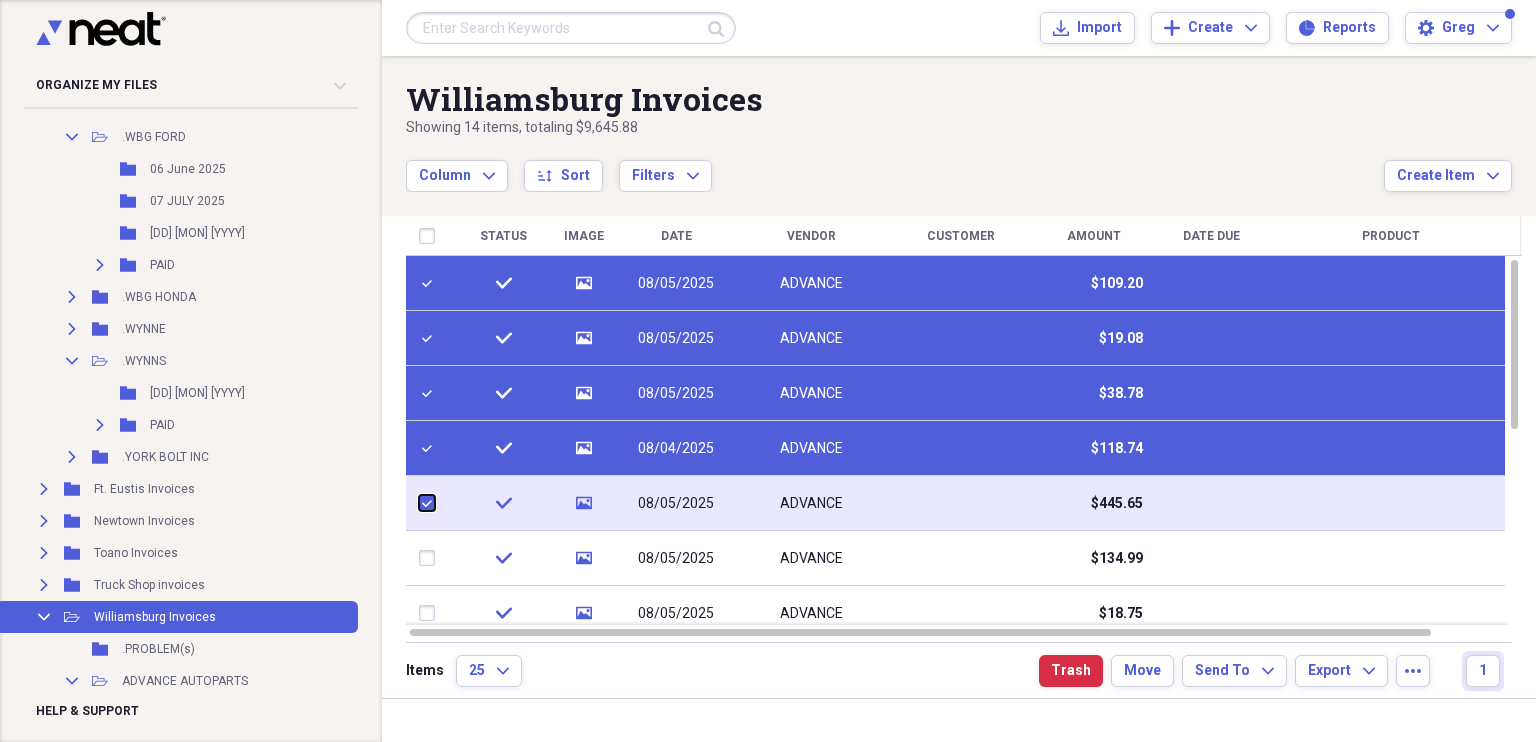 checkbox on "true" 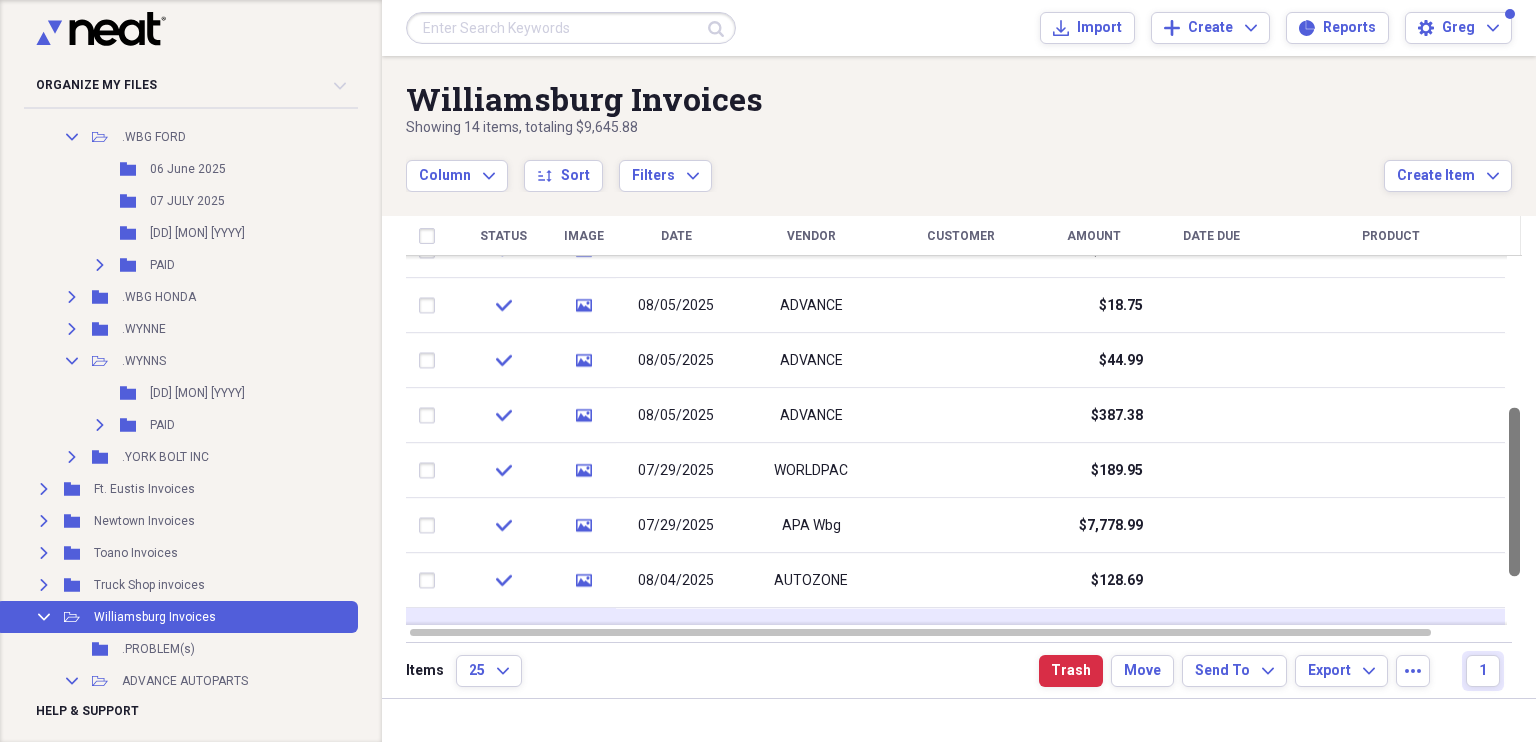 checkbox on "false" 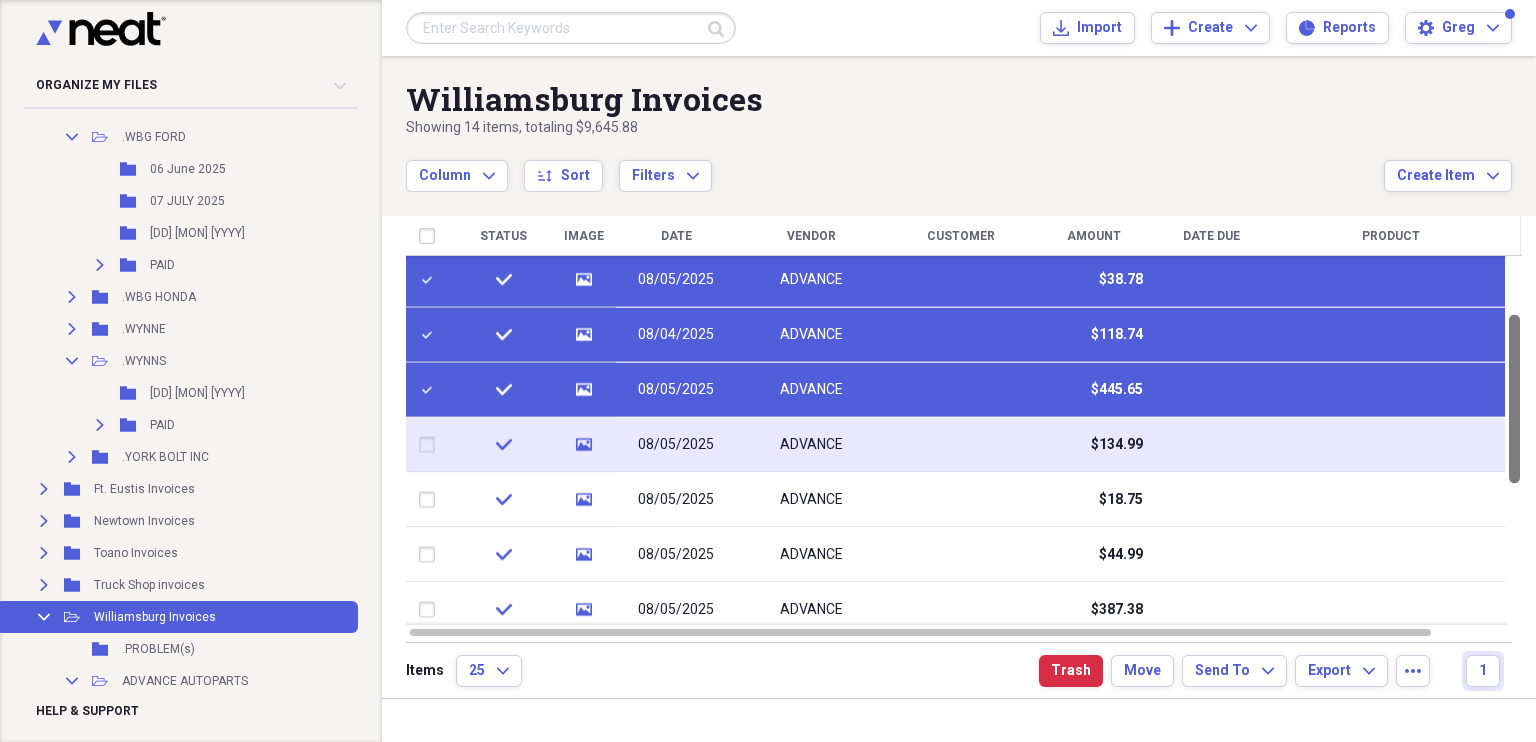 checkbox on "true" 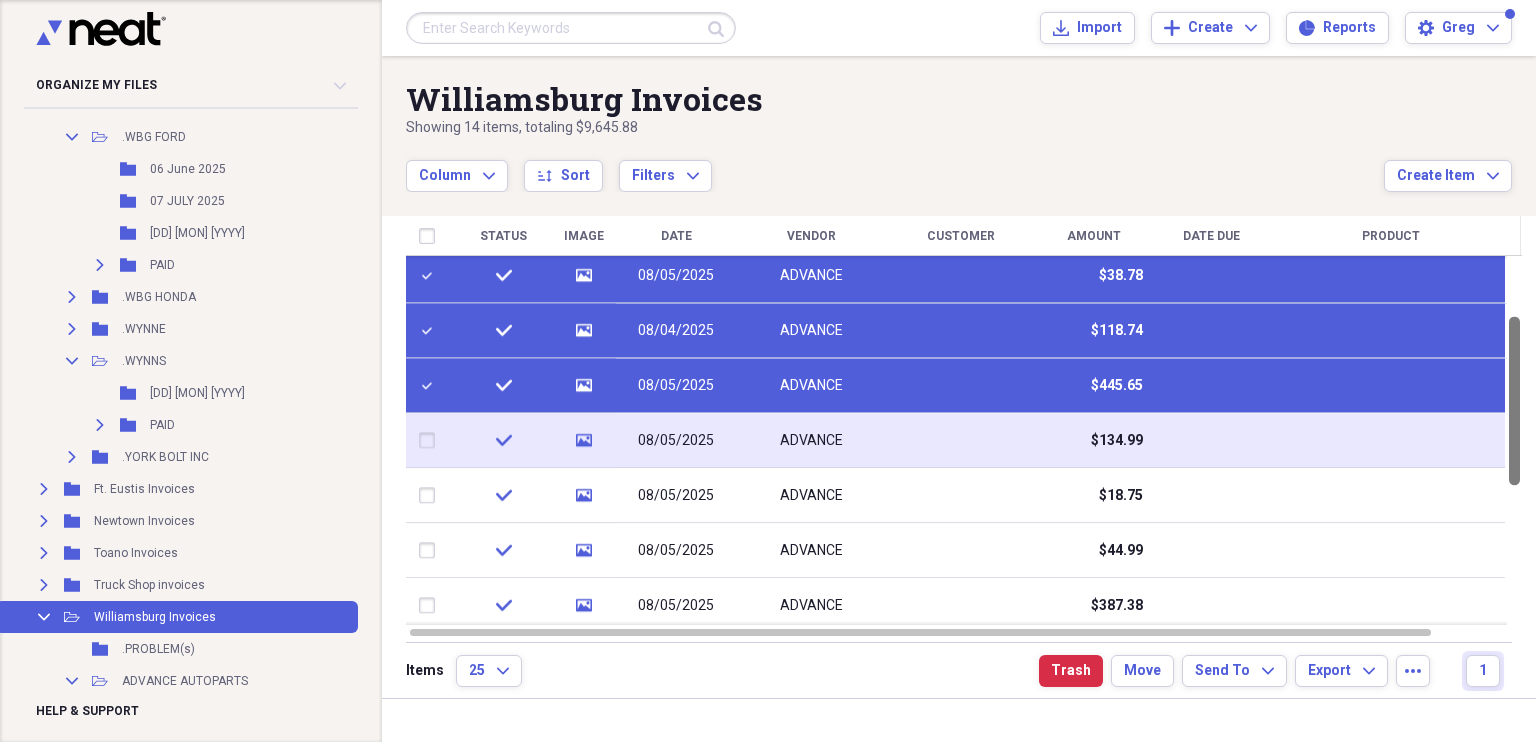 click at bounding box center [431, 441] 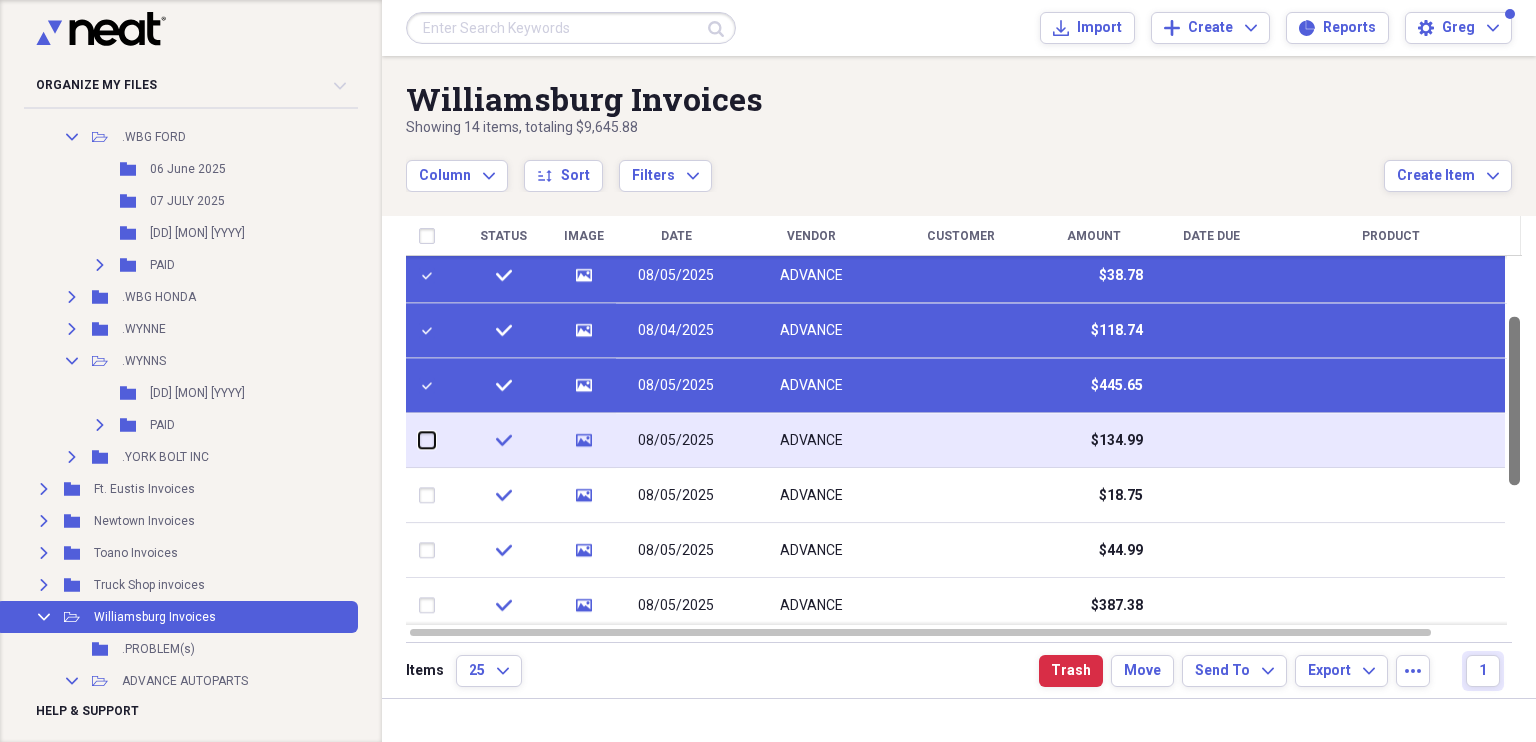 click at bounding box center (419, 440) 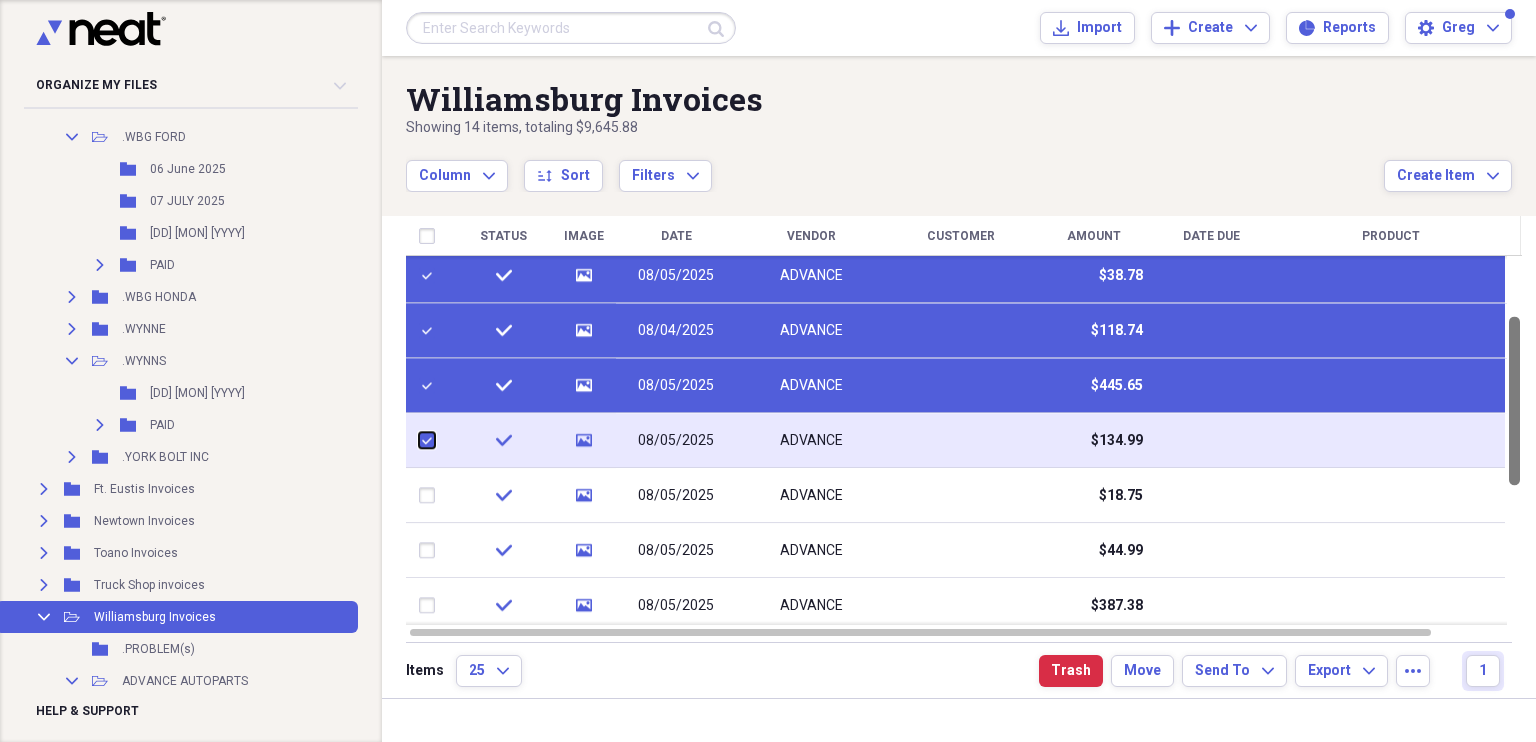 checkbox on "true" 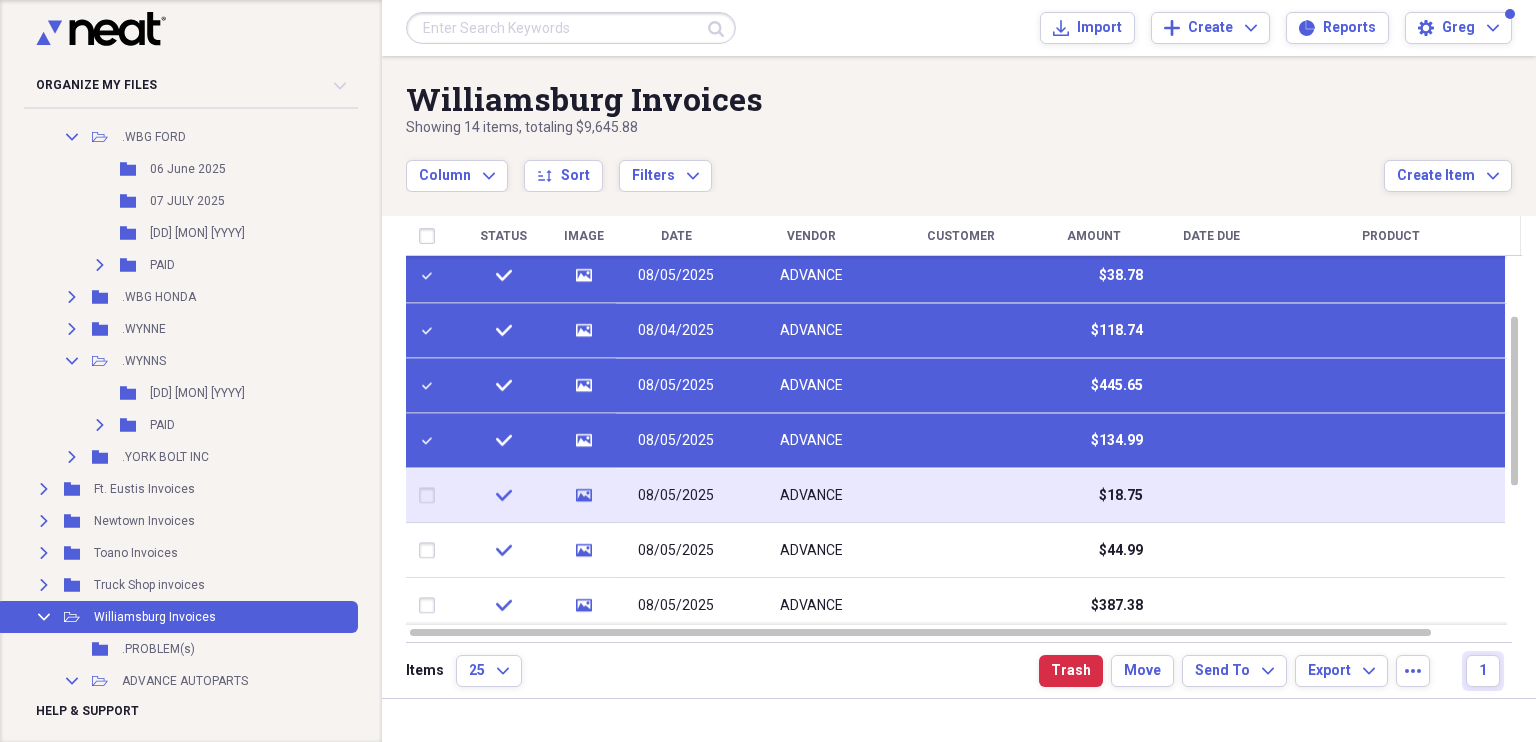 click at bounding box center [431, 496] 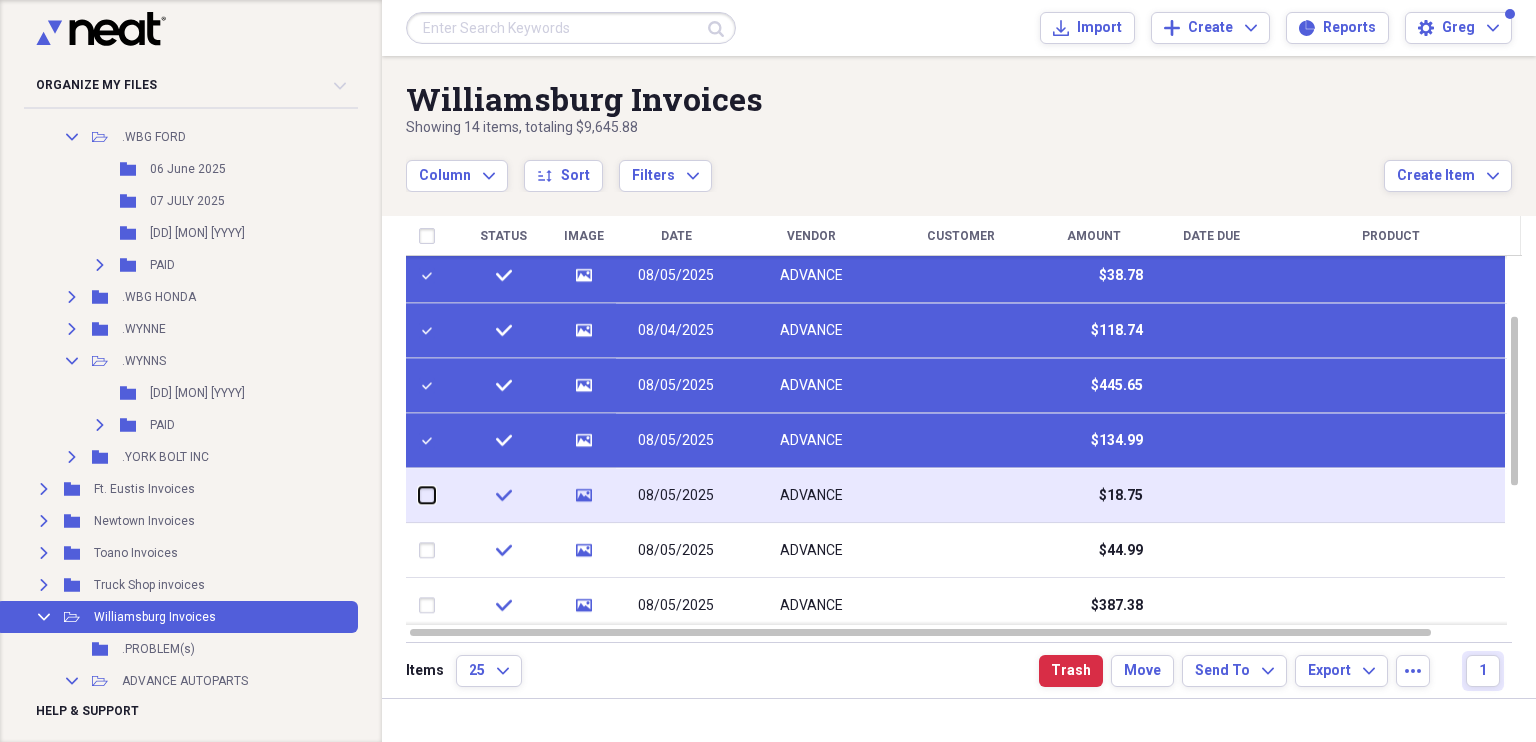 click at bounding box center (419, 495) 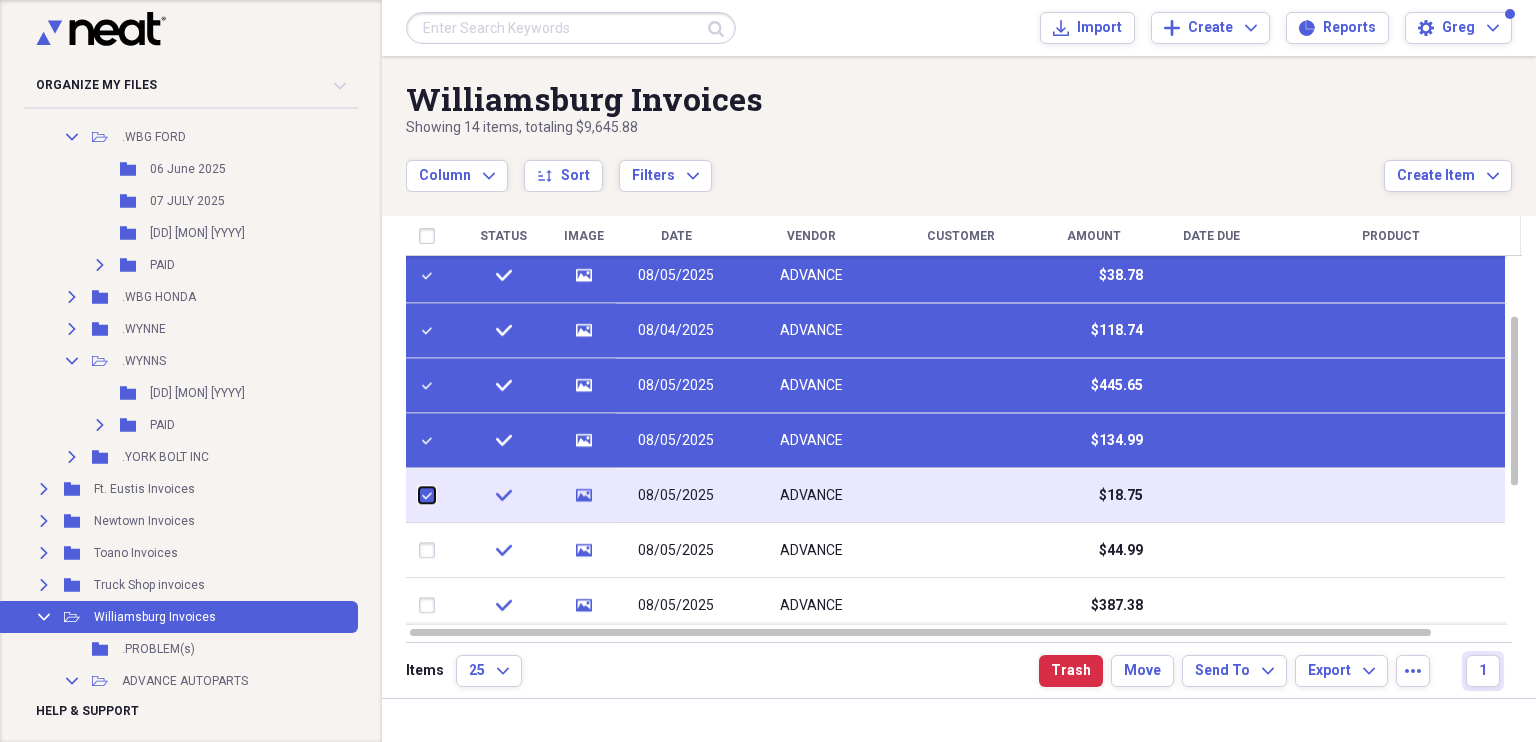 checkbox on "true" 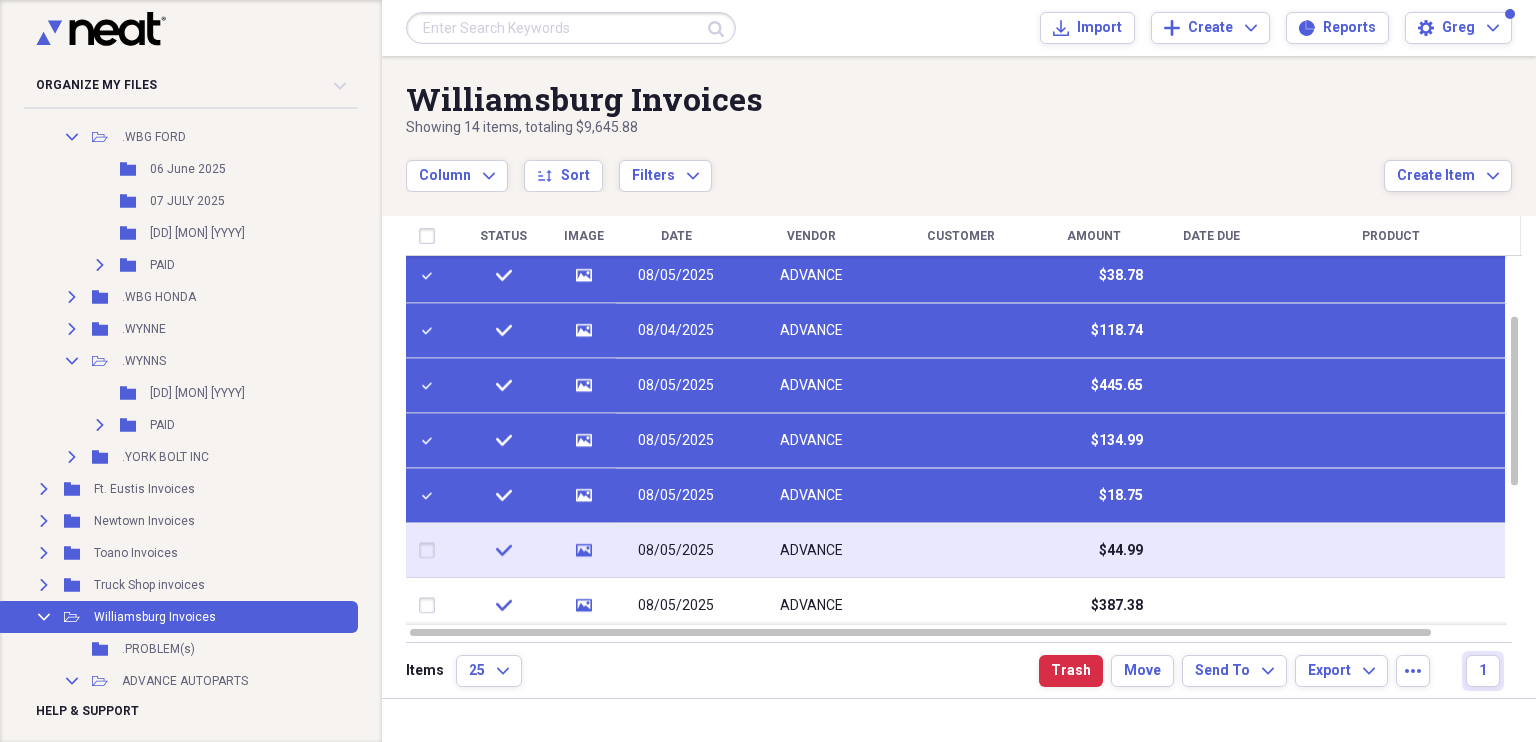 click at bounding box center [431, 551] 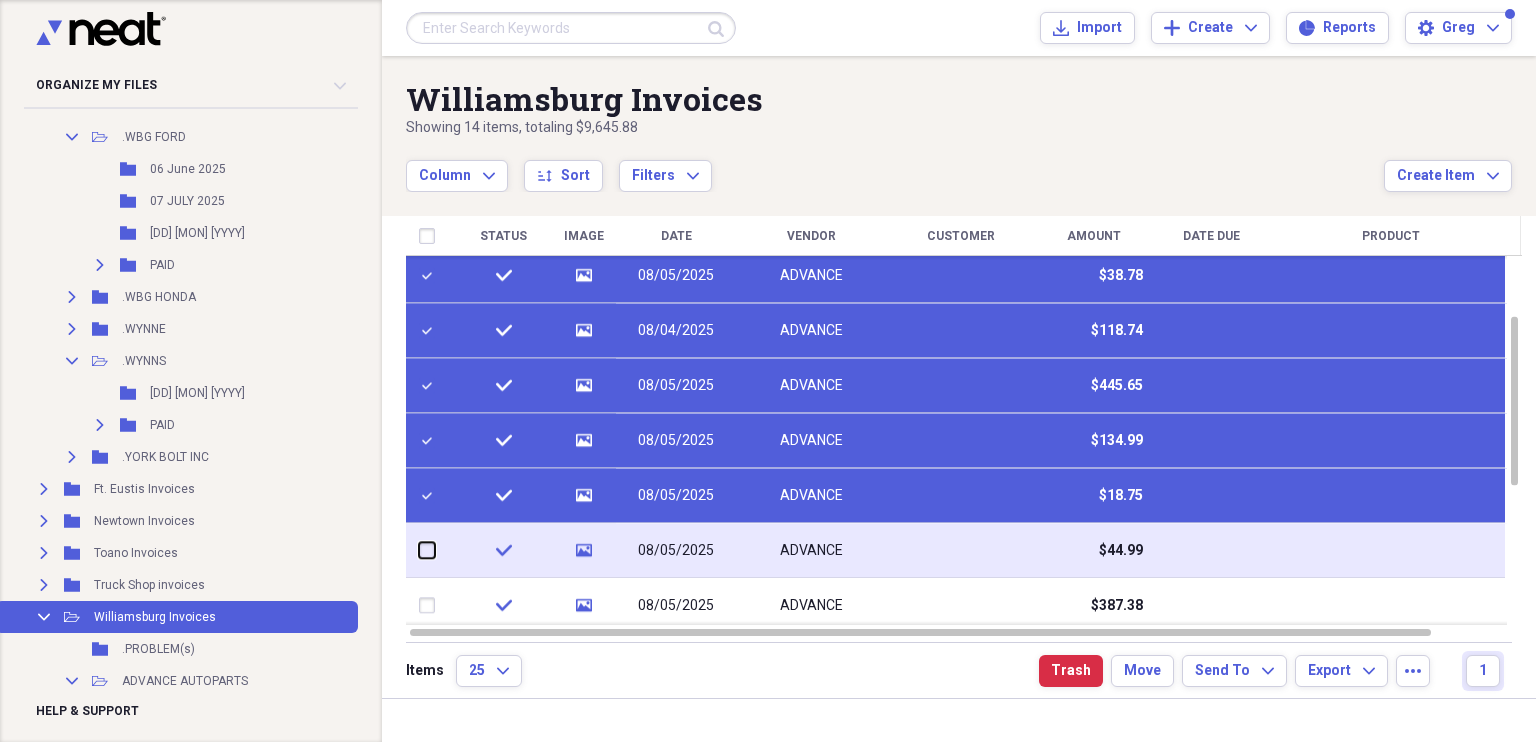 click at bounding box center (419, 550) 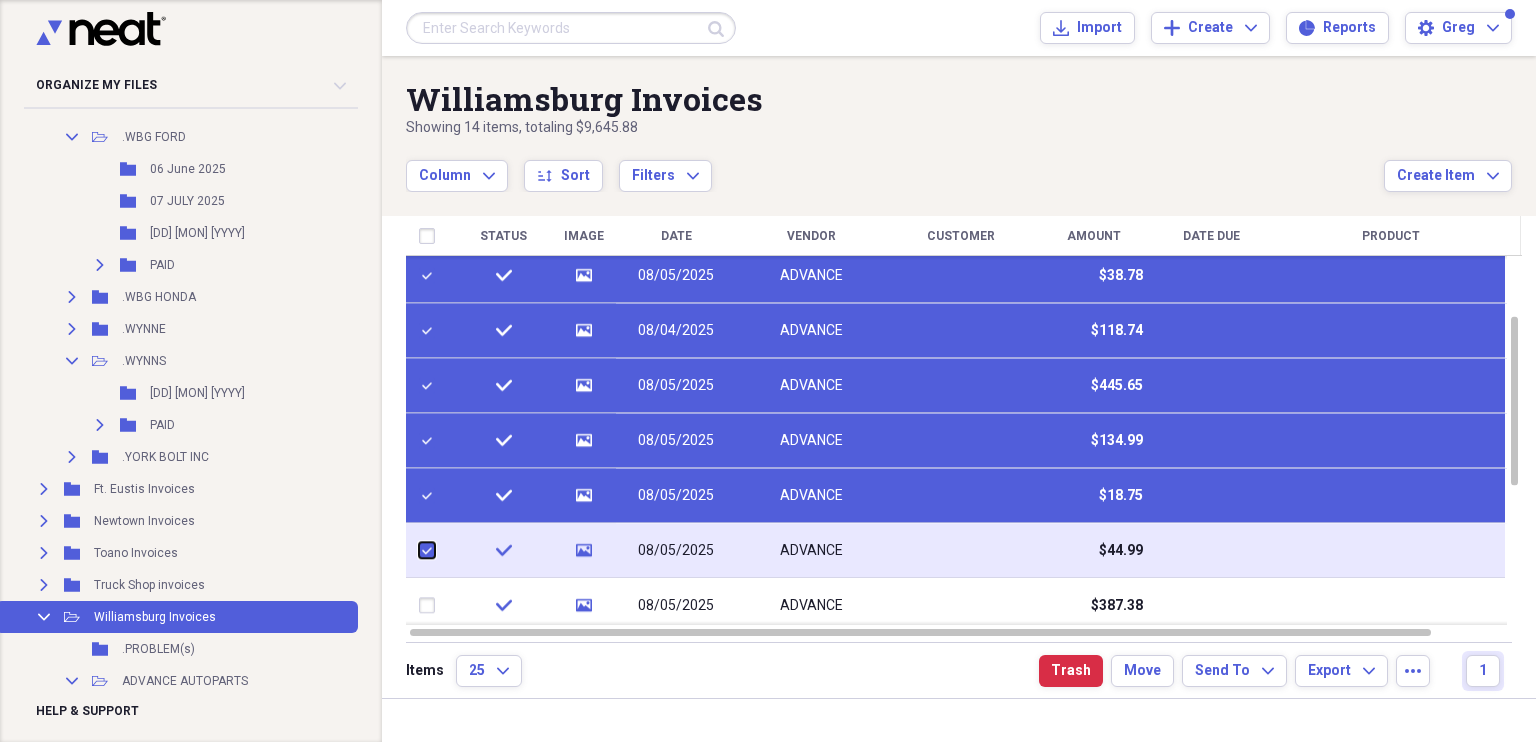 checkbox on "true" 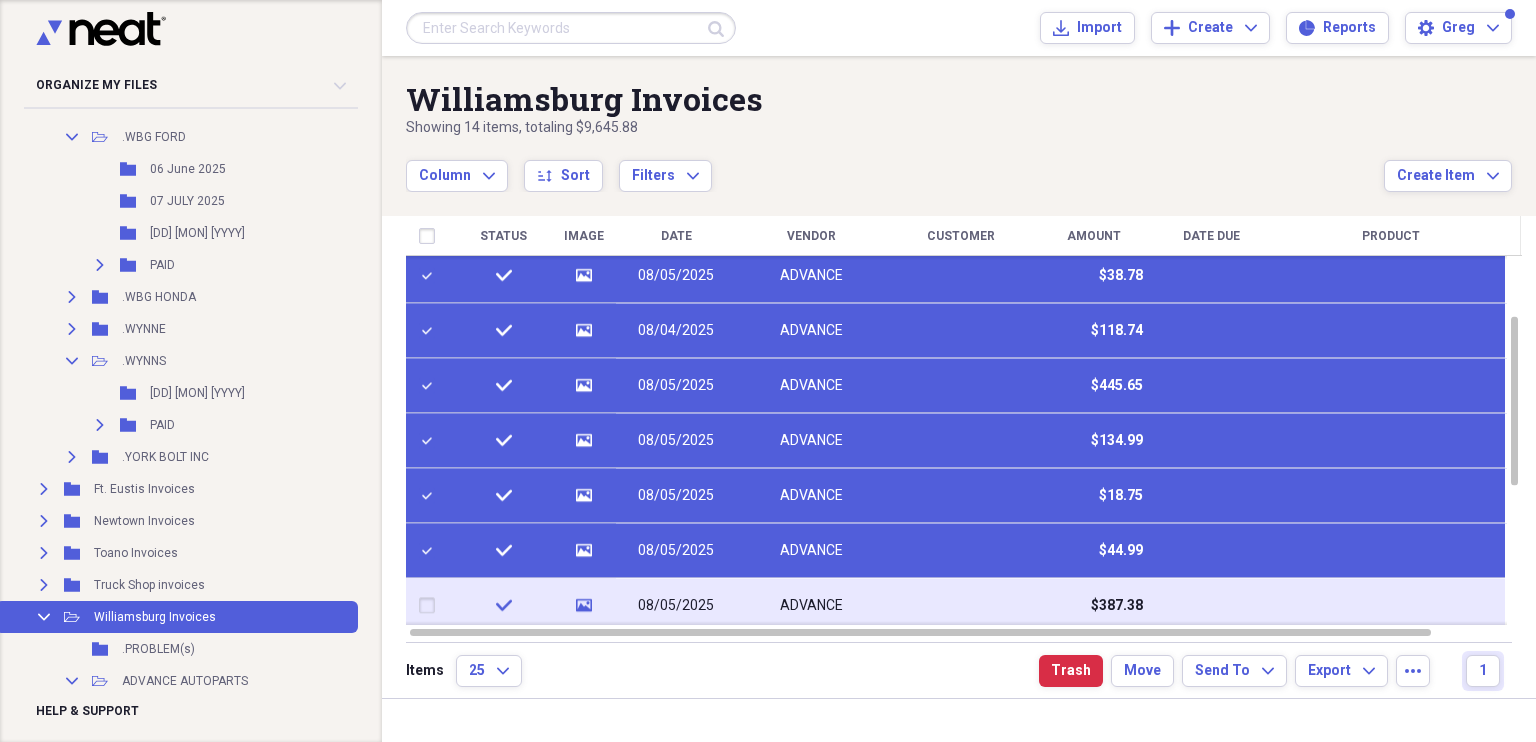 click at bounding box center [431, 606] 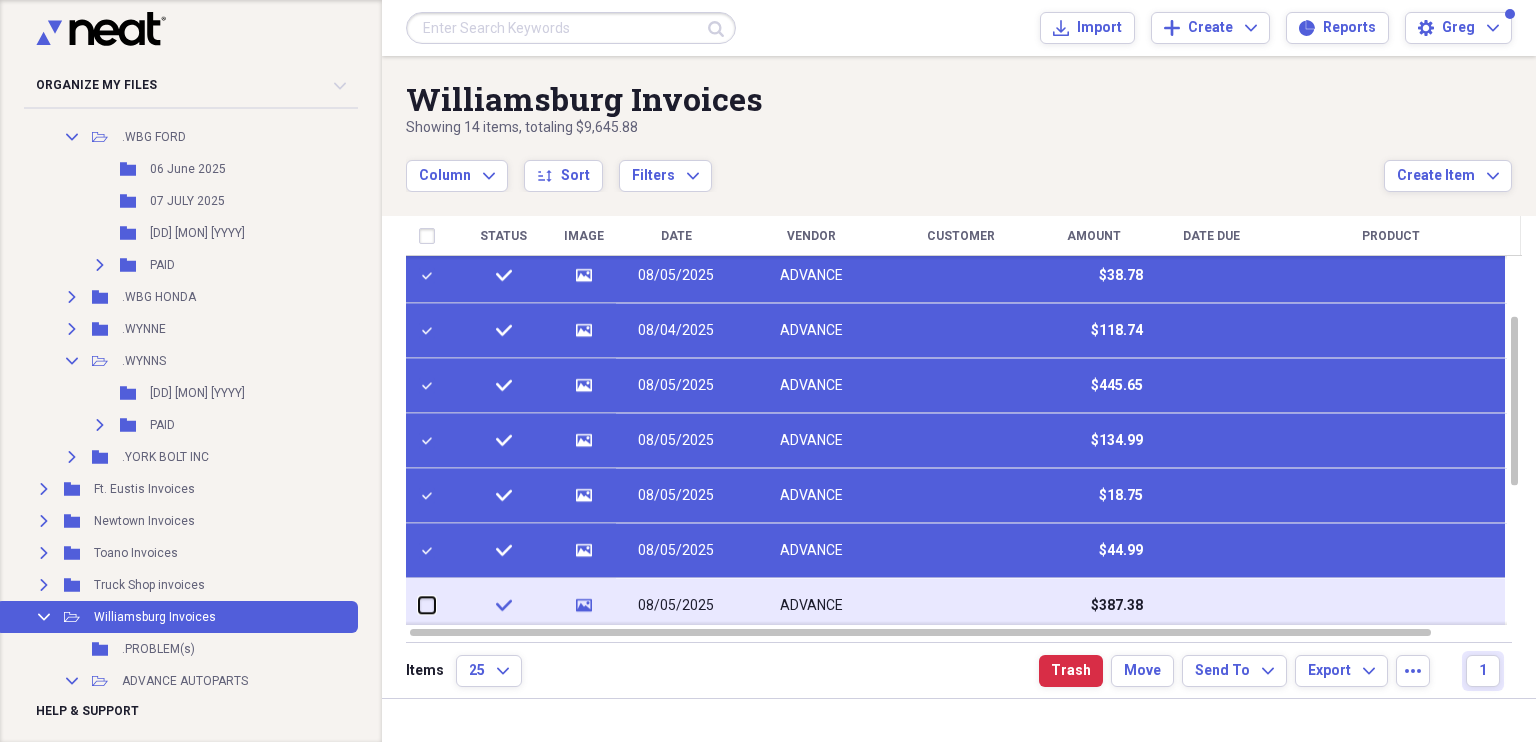 click at bounding box center (419, 605) 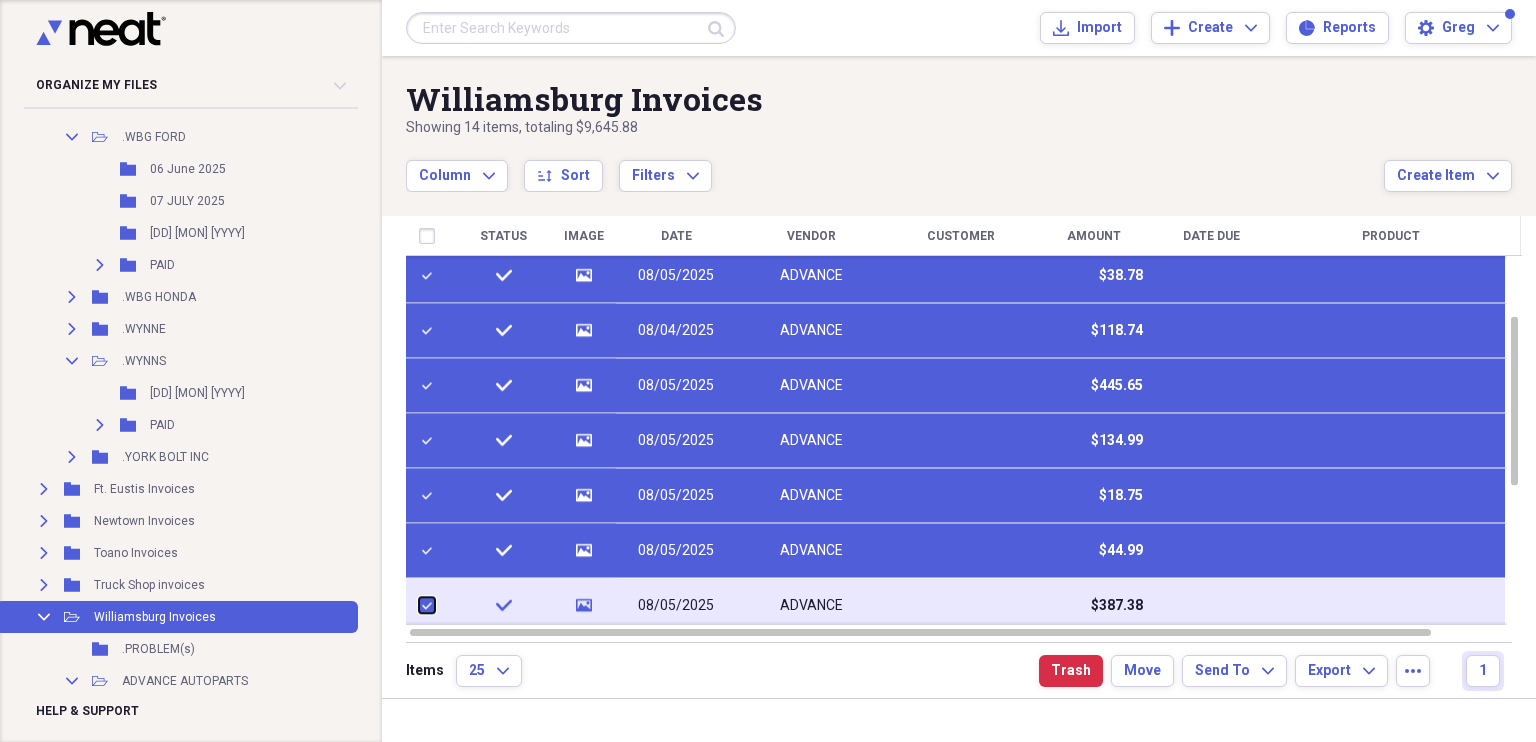 checkbox on "true" 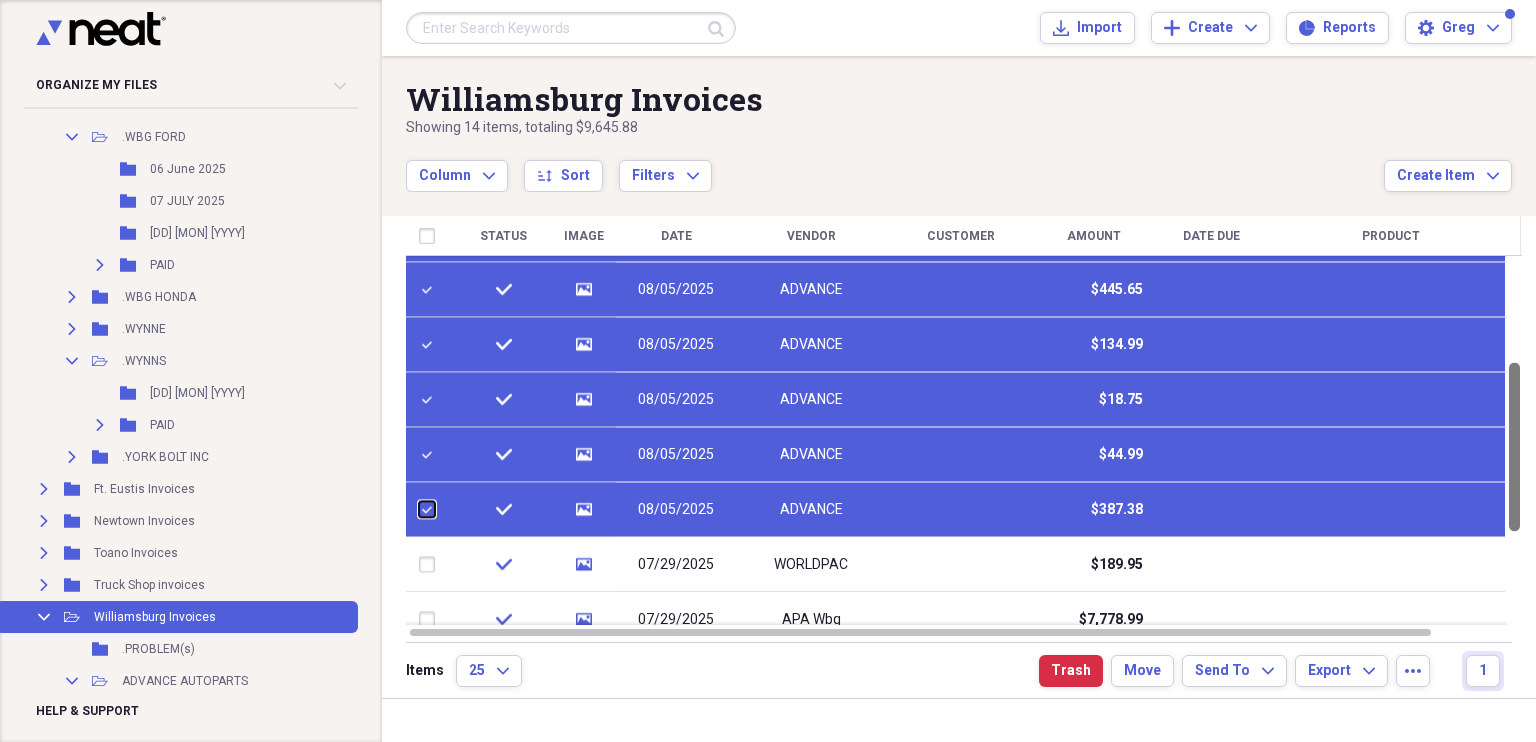 drag, startPoint x: 1530, startPoint y: 383, endPoint x: 1535, endPoint y: 429, distance: 46.270943 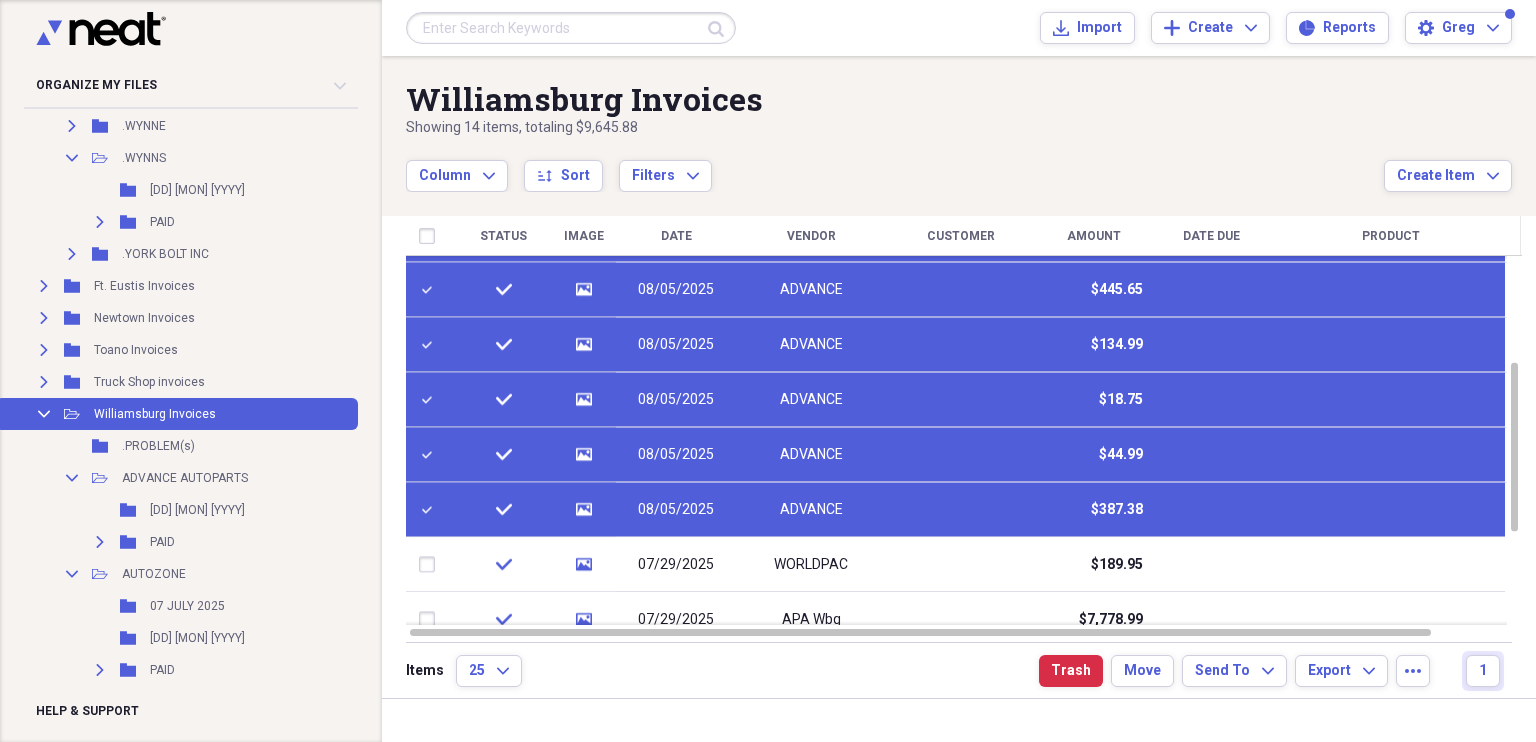 scroll, scrollTop: 4174, scrollLeft: 0, axis: vertical 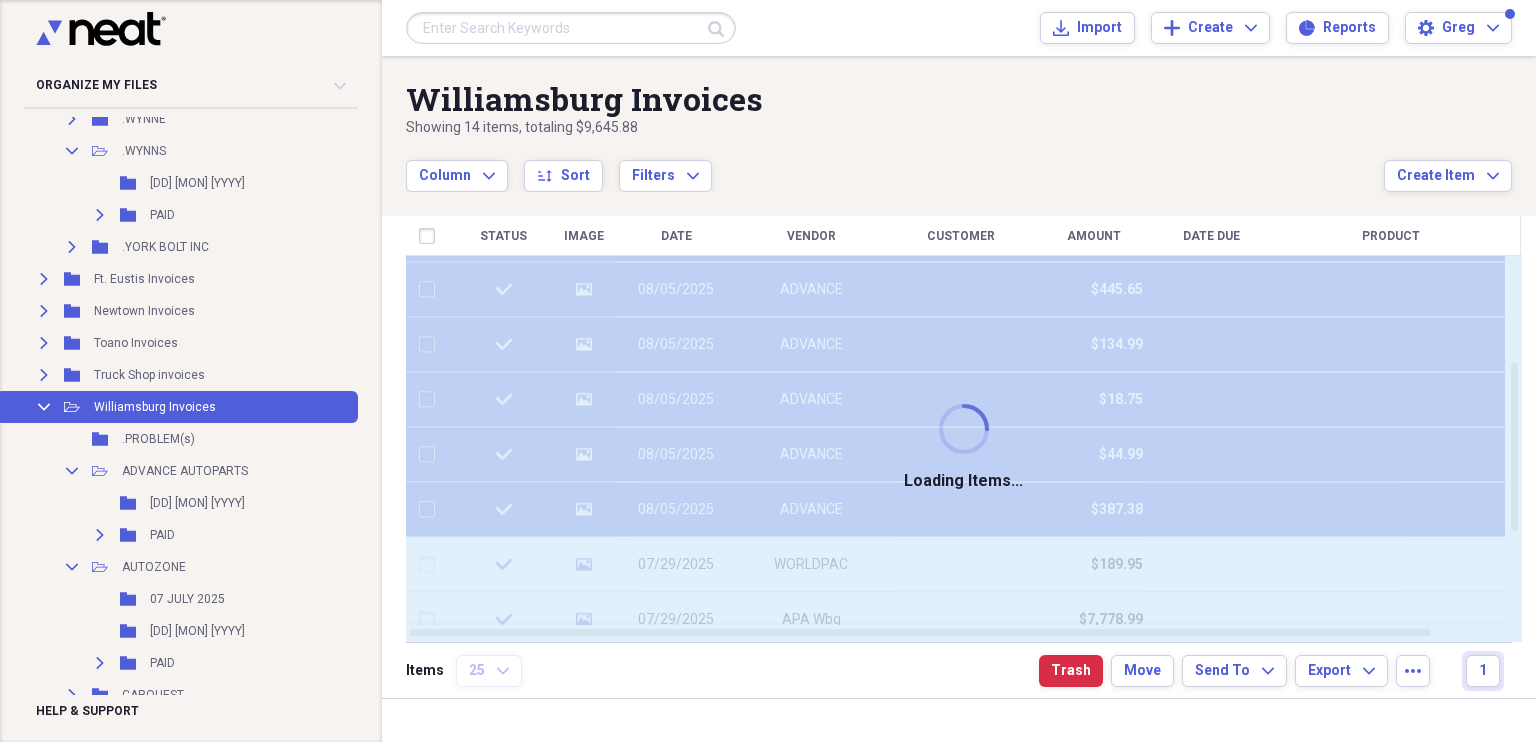 checkbox on "false" 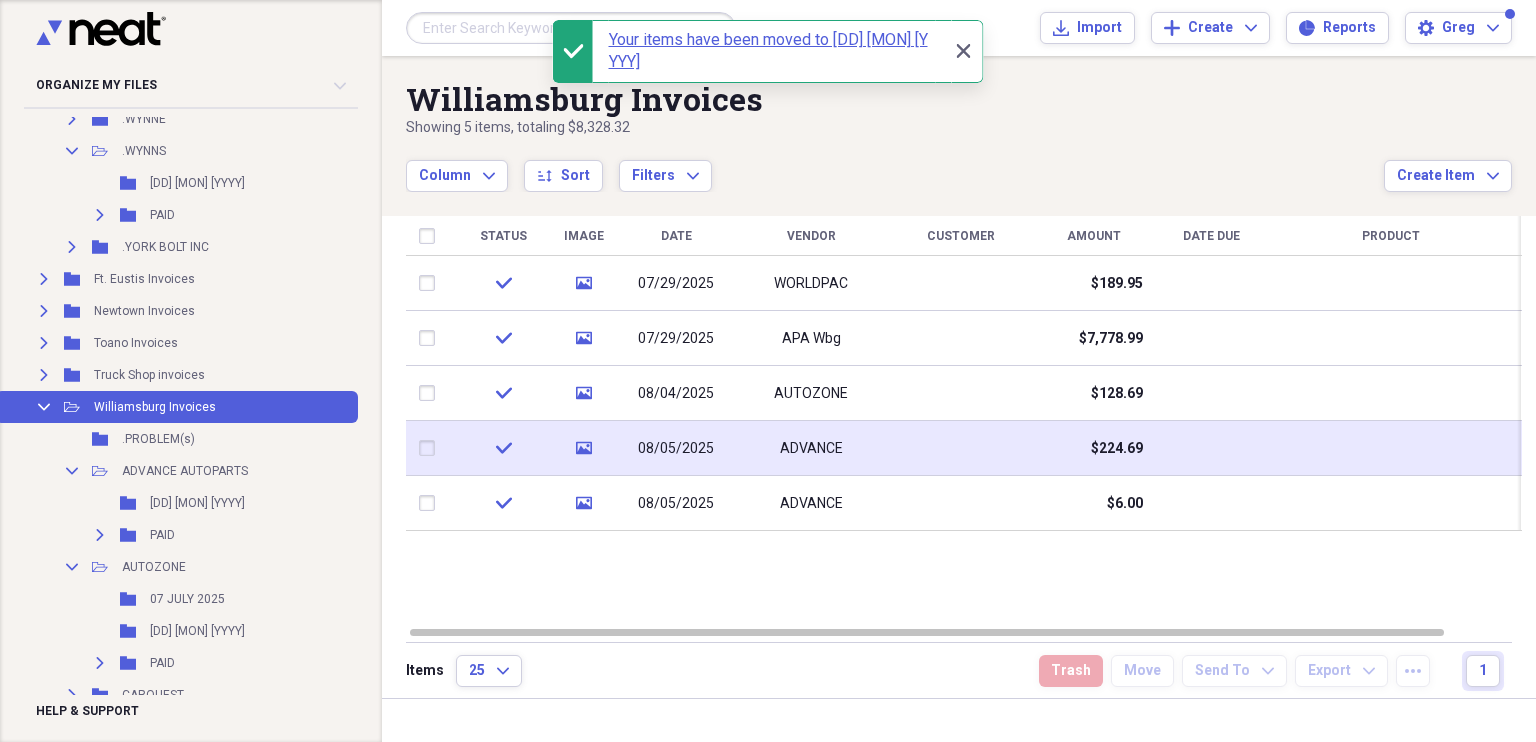 click at bounding box center [431, 448] 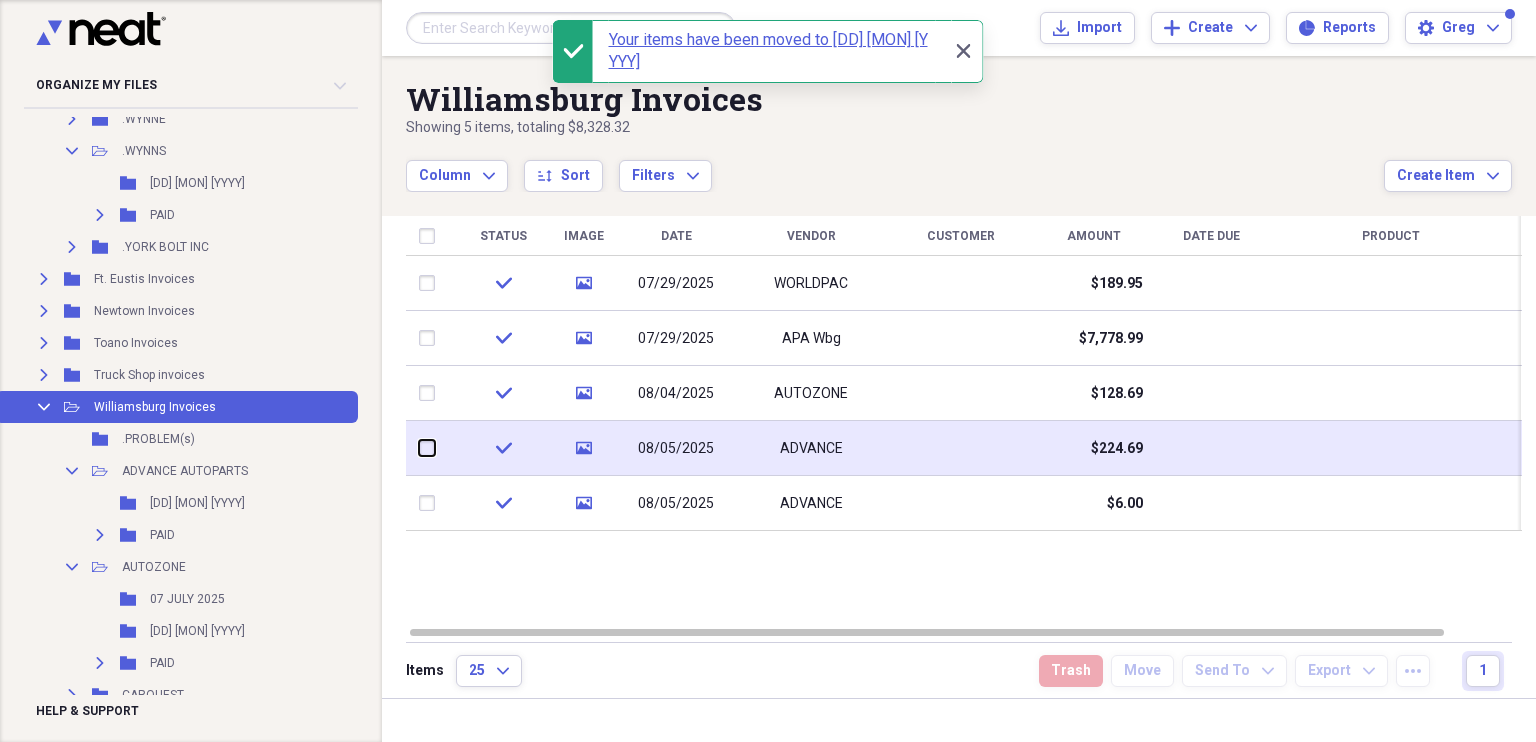 click at bounding box center [419, 448] 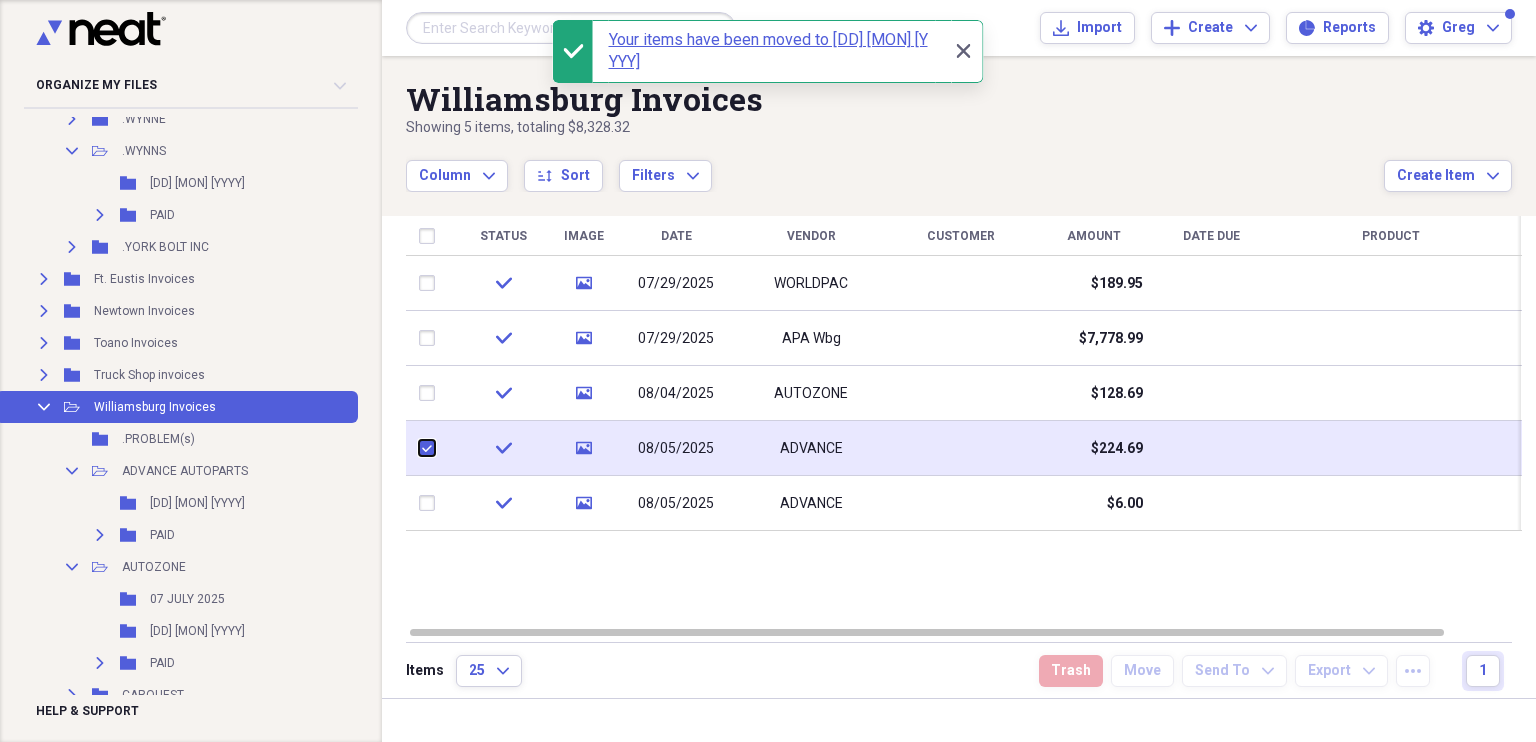 checkbox on "true" 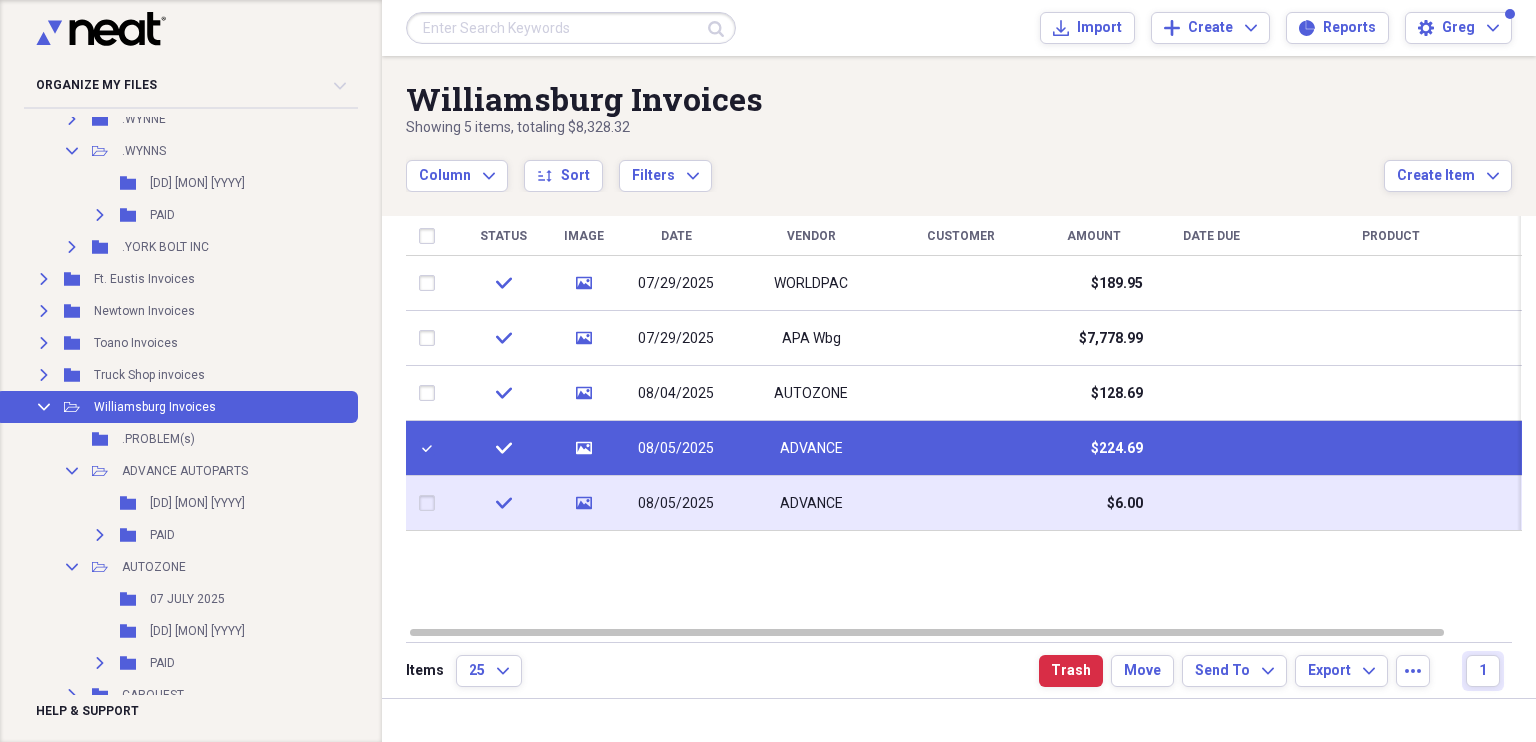 click at bounding box center [431, 503] 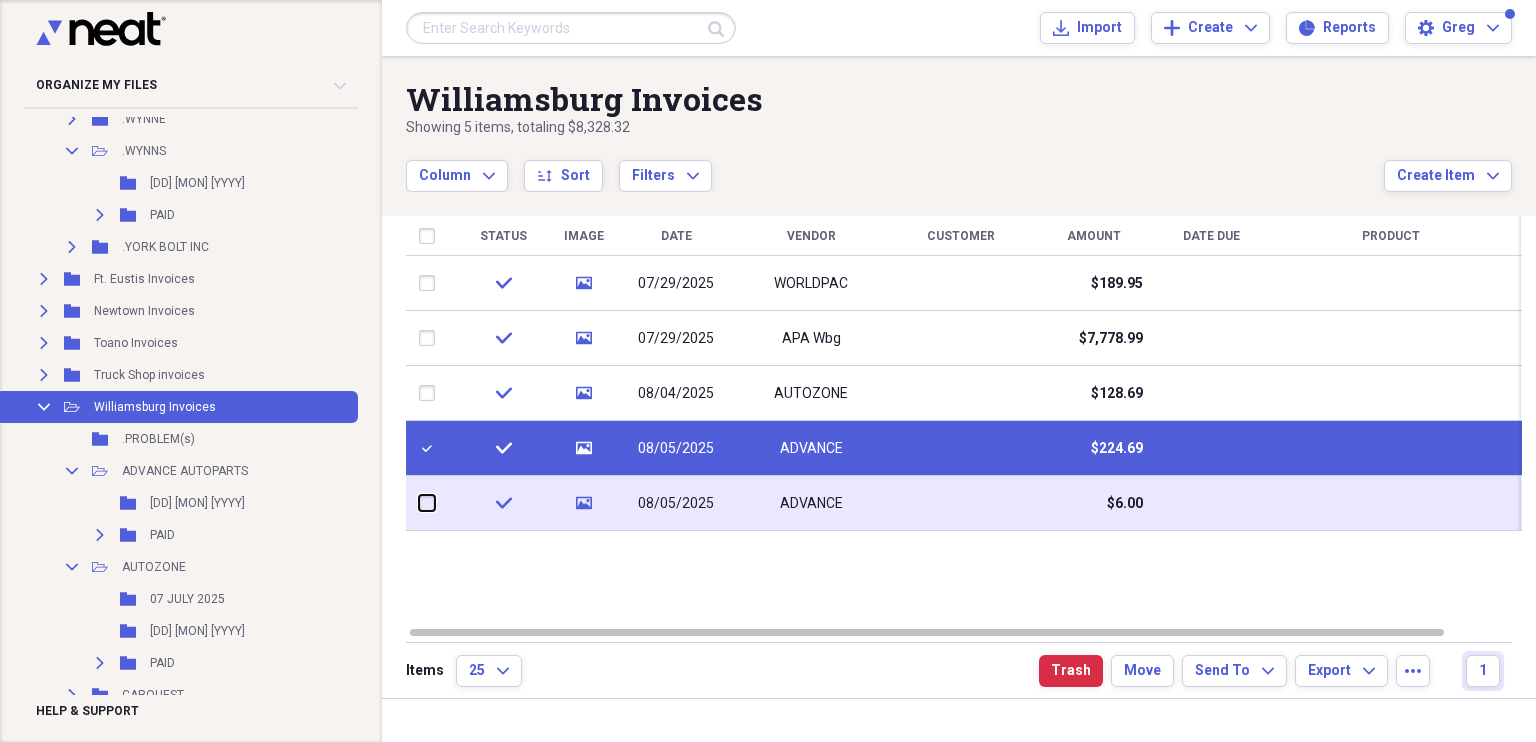 click at bounding box center (419, 503) 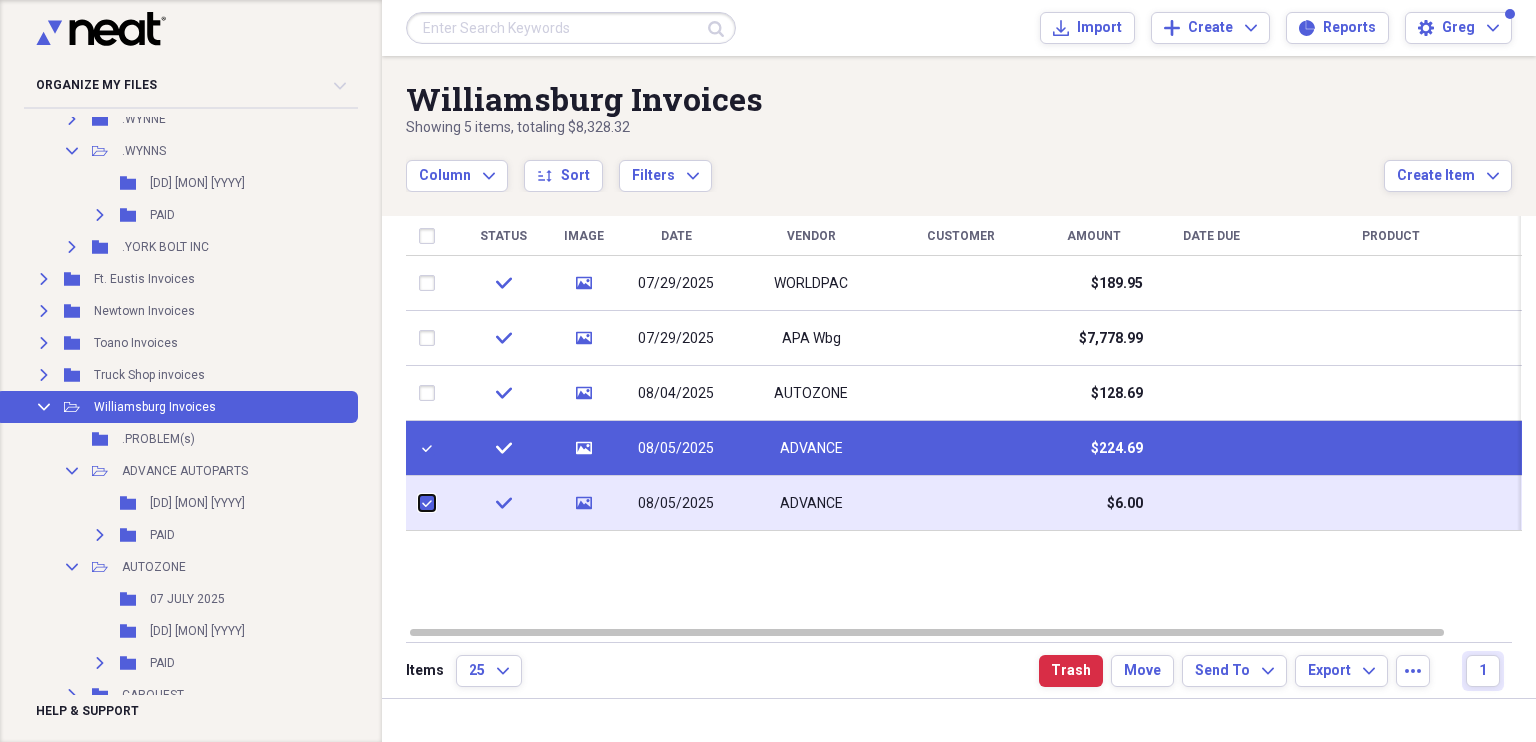 checkbox on "true" 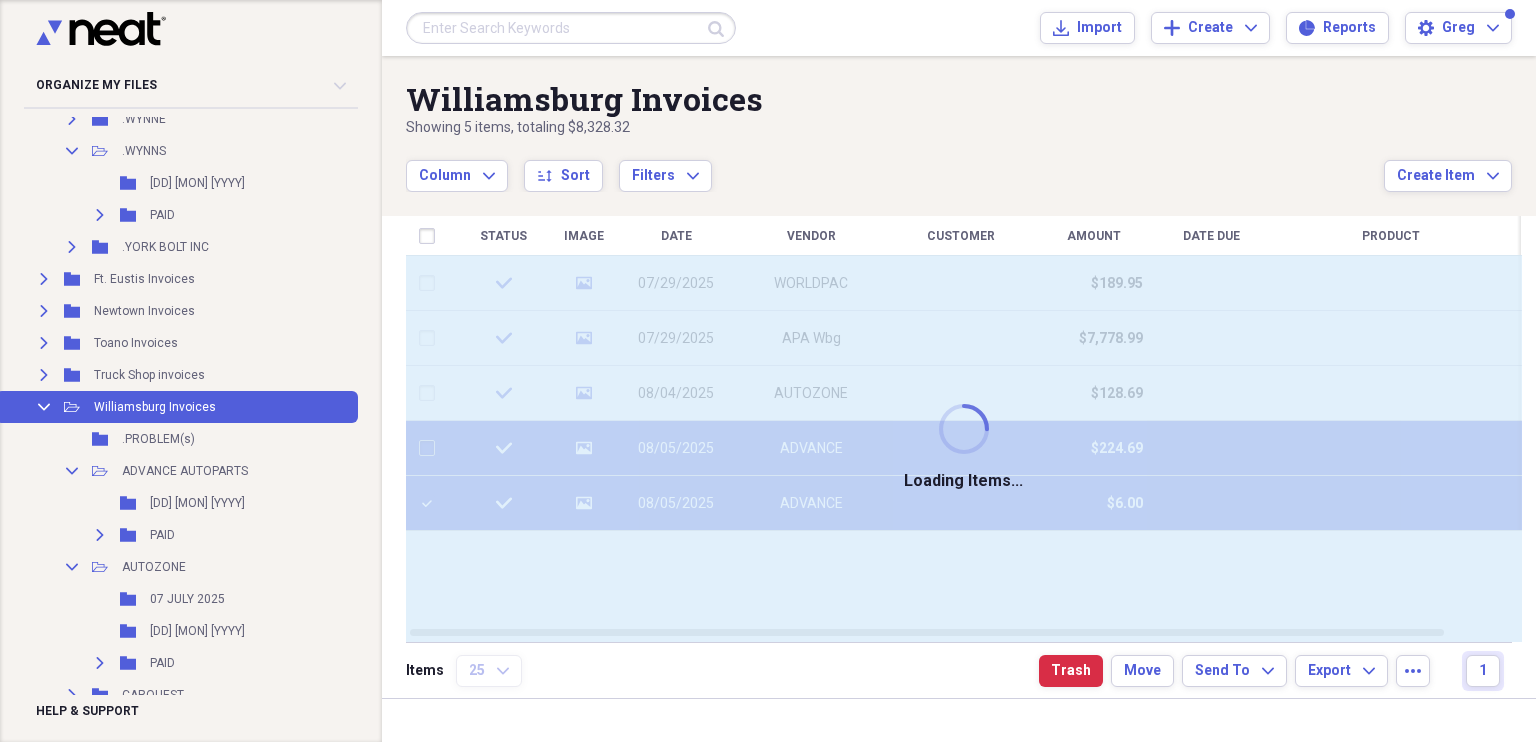 checkbox on "false" 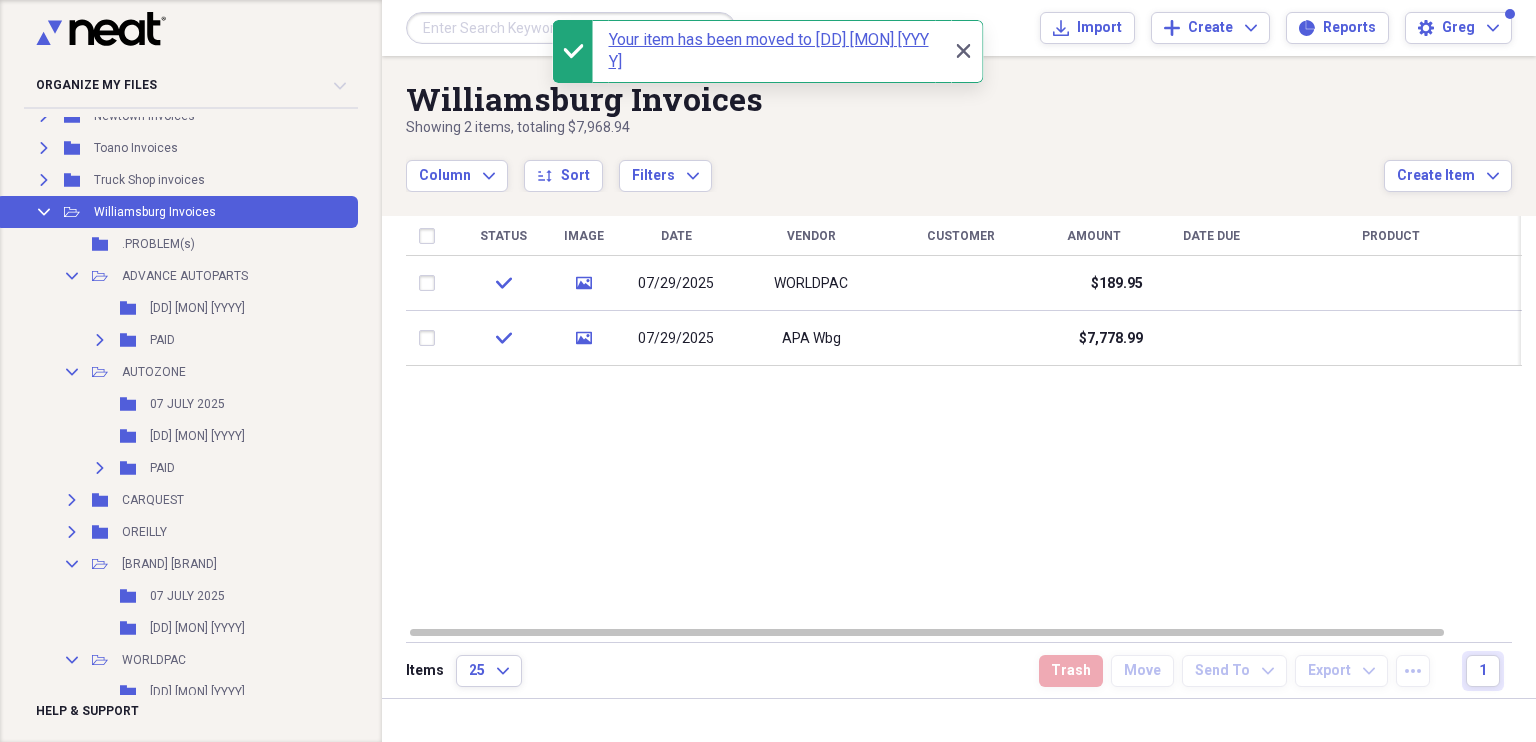 scroll, scrollTop: 4476, scrollLeft: 0, axis: vertical 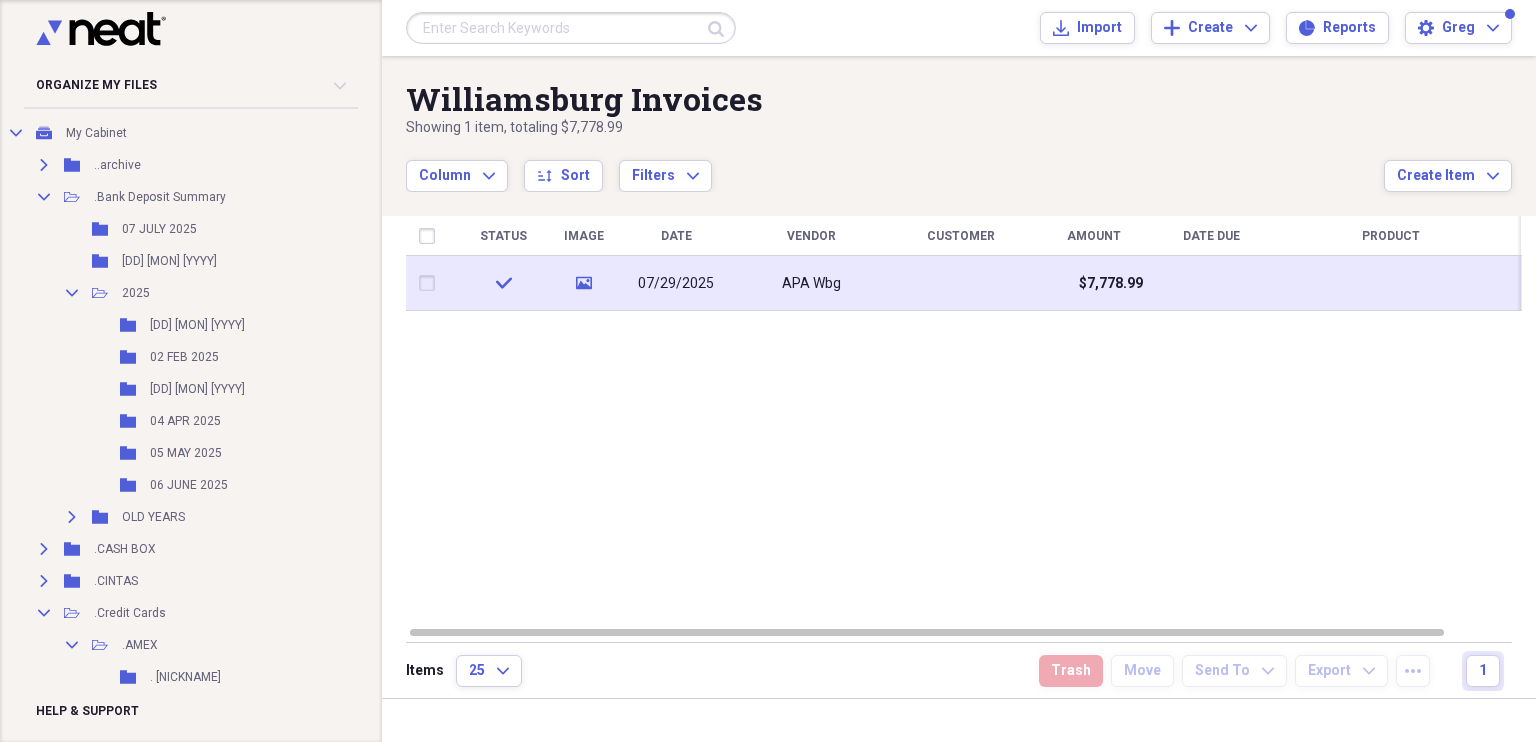 click on "07/29/2025" at bounding box center [676, 284] 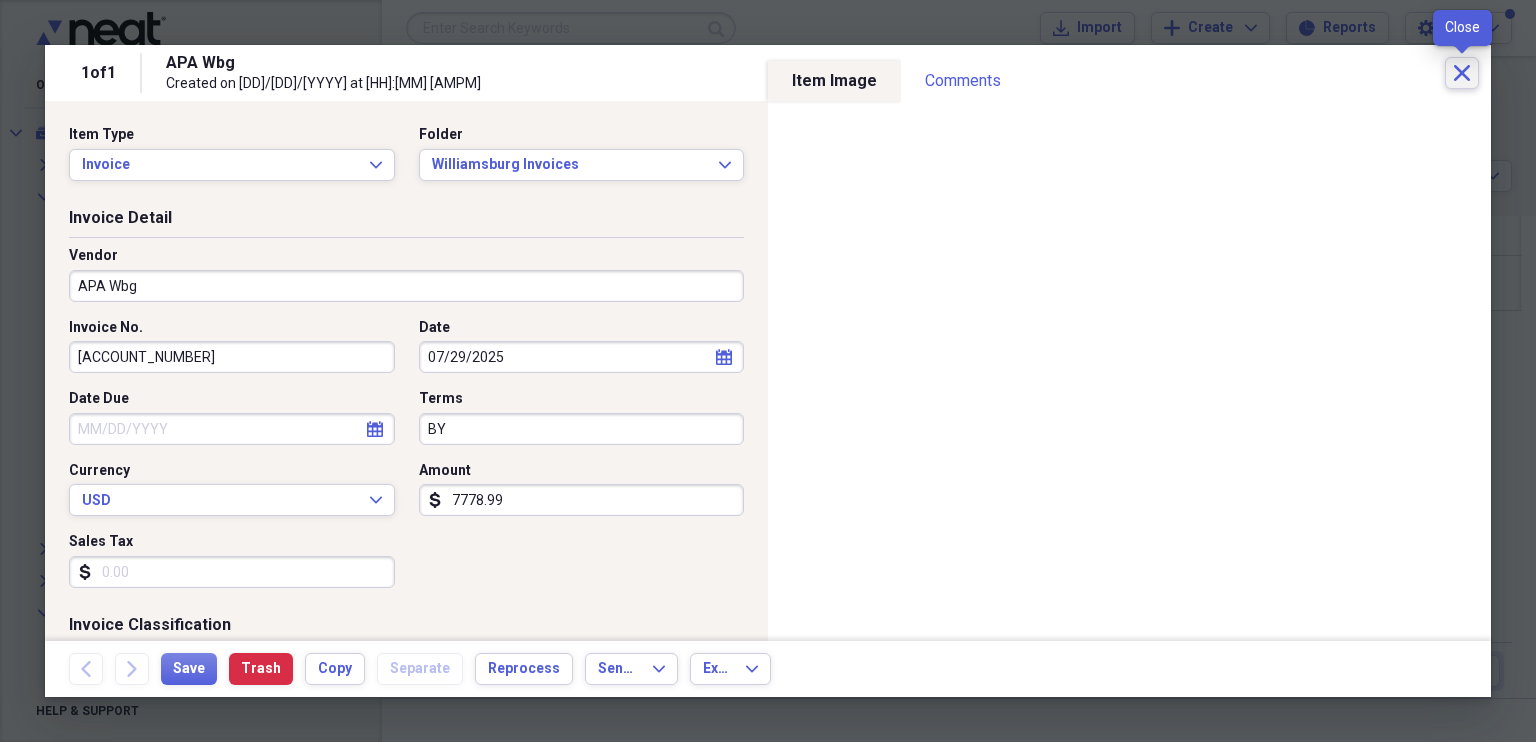 click on "Close" at bounding box center [1462, 73] 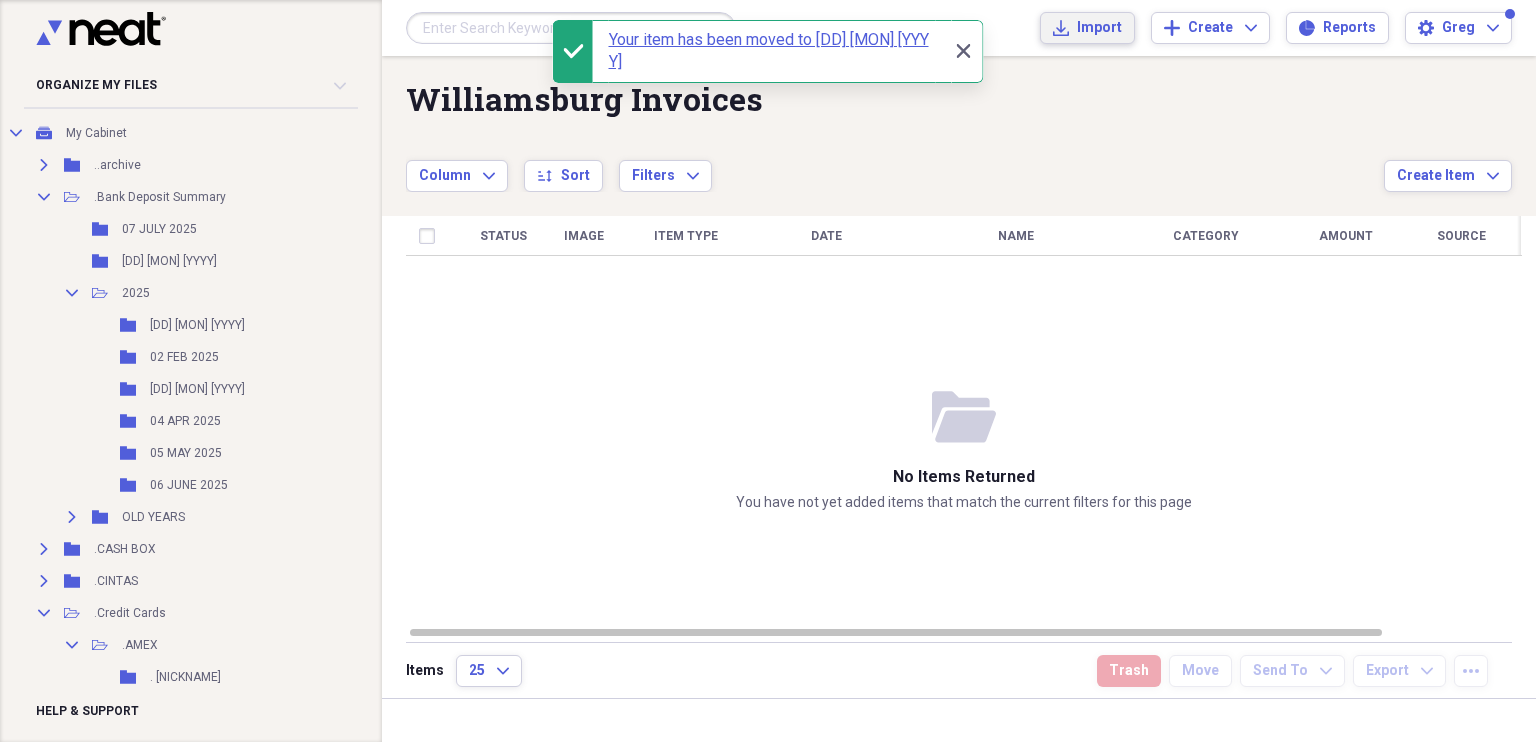 click on "Import" at bounding box center (1099, 28) 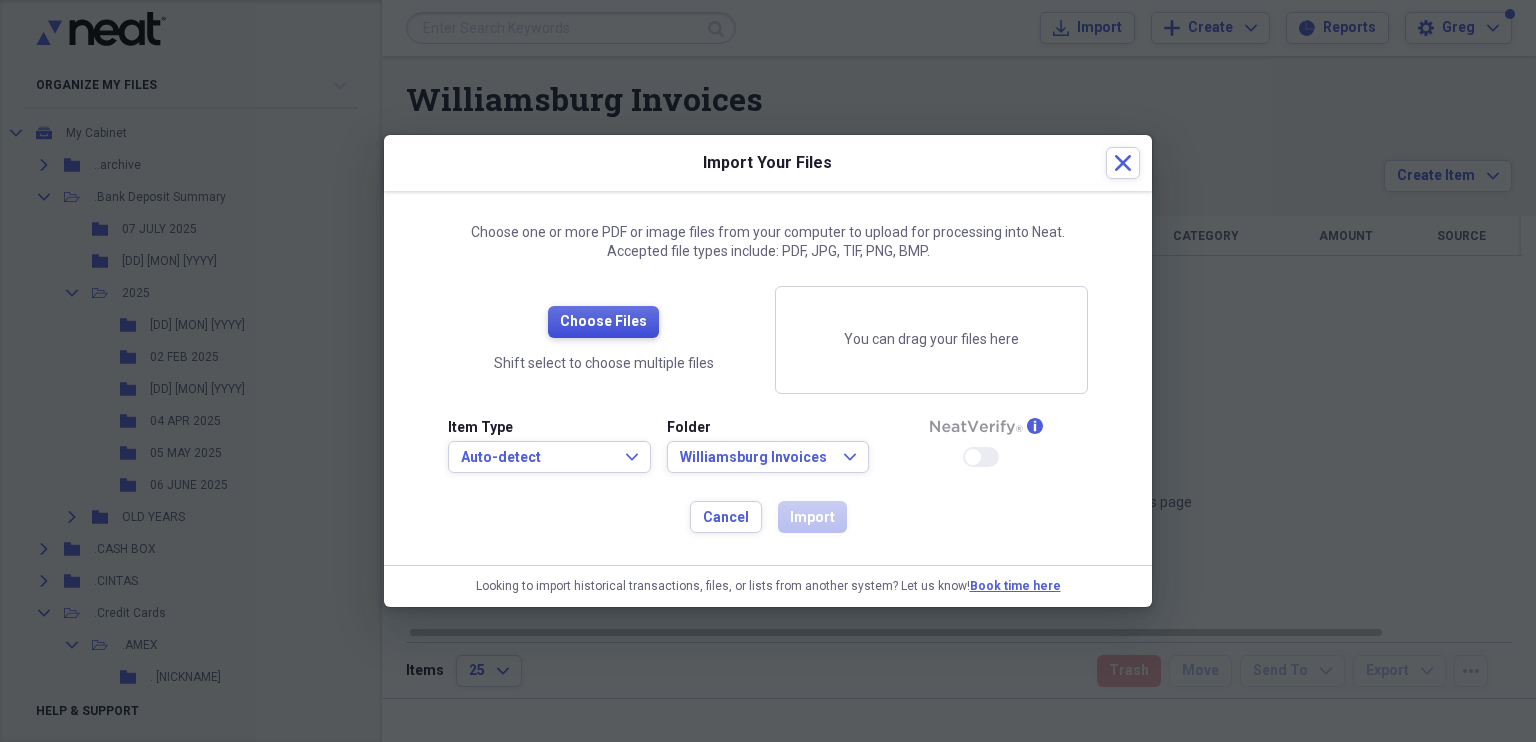 click on "Choose Files" at bounding box center [603, 322] 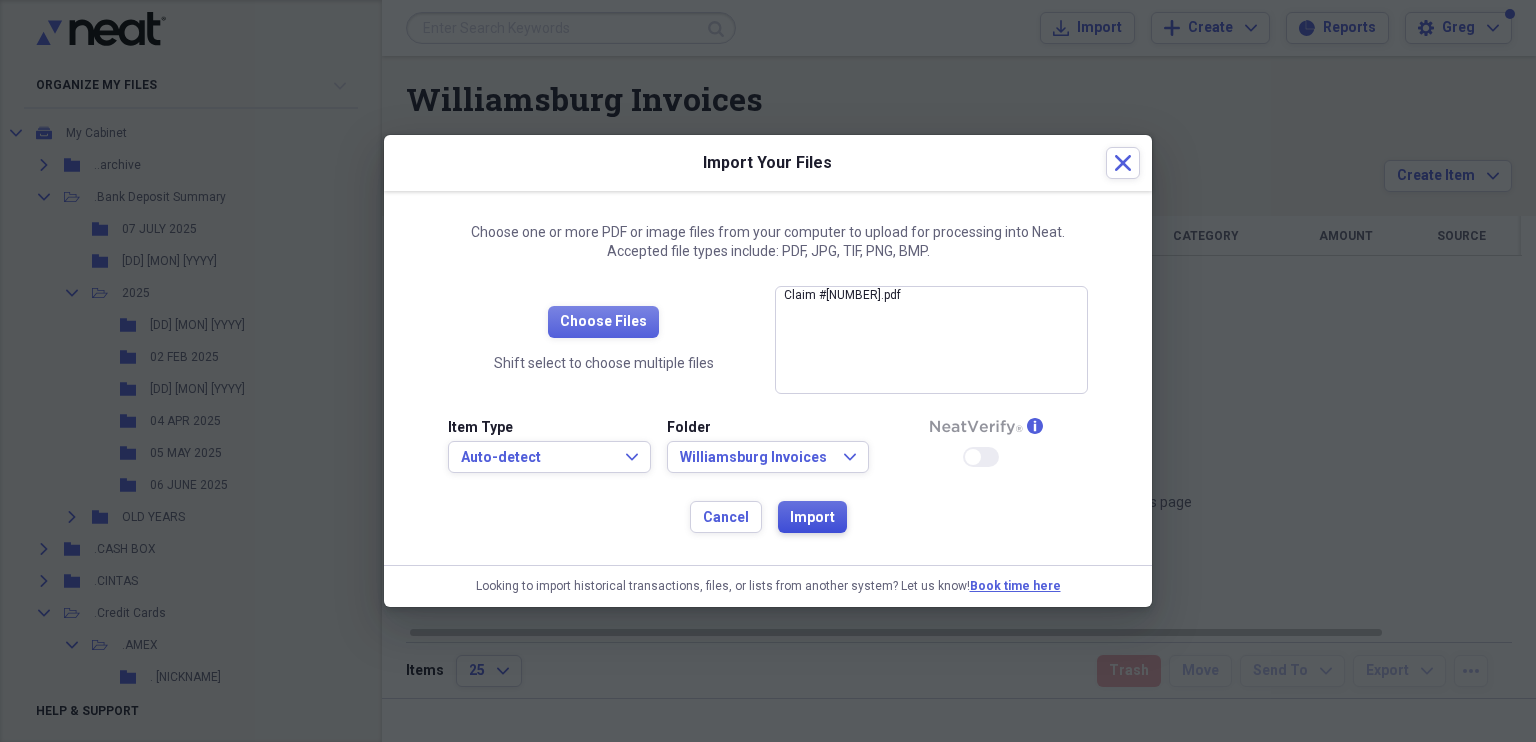 click on "Import" at bounding box center [812, 517] 